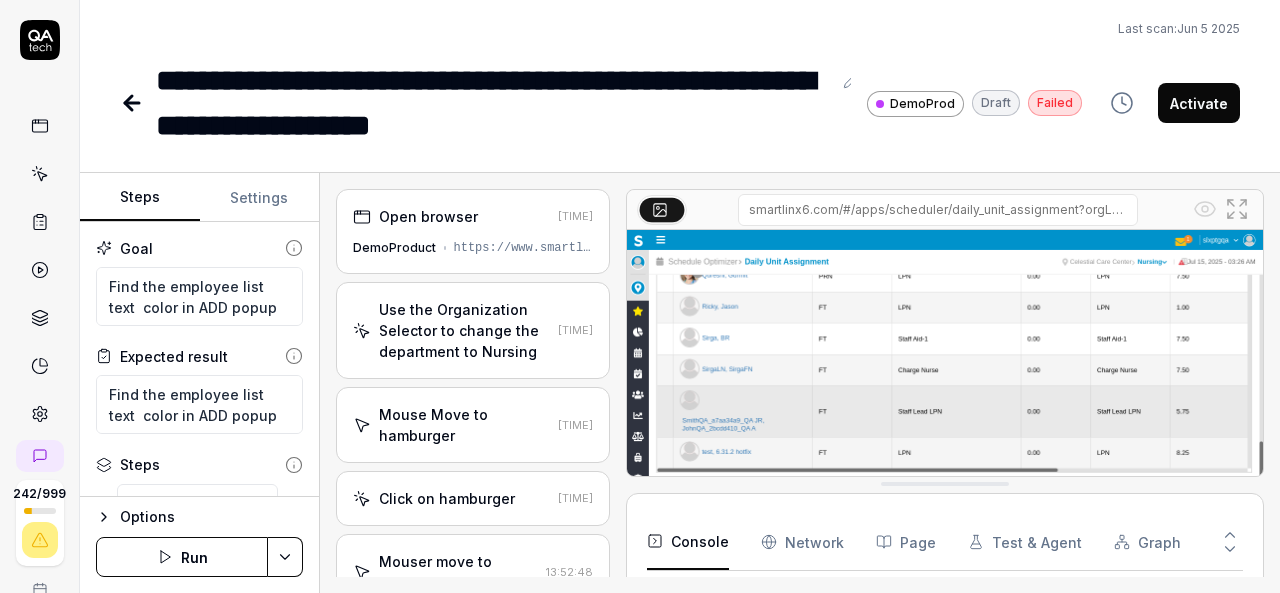 scroll, scrollTop: 0, scrollLeft: 0, axis: both 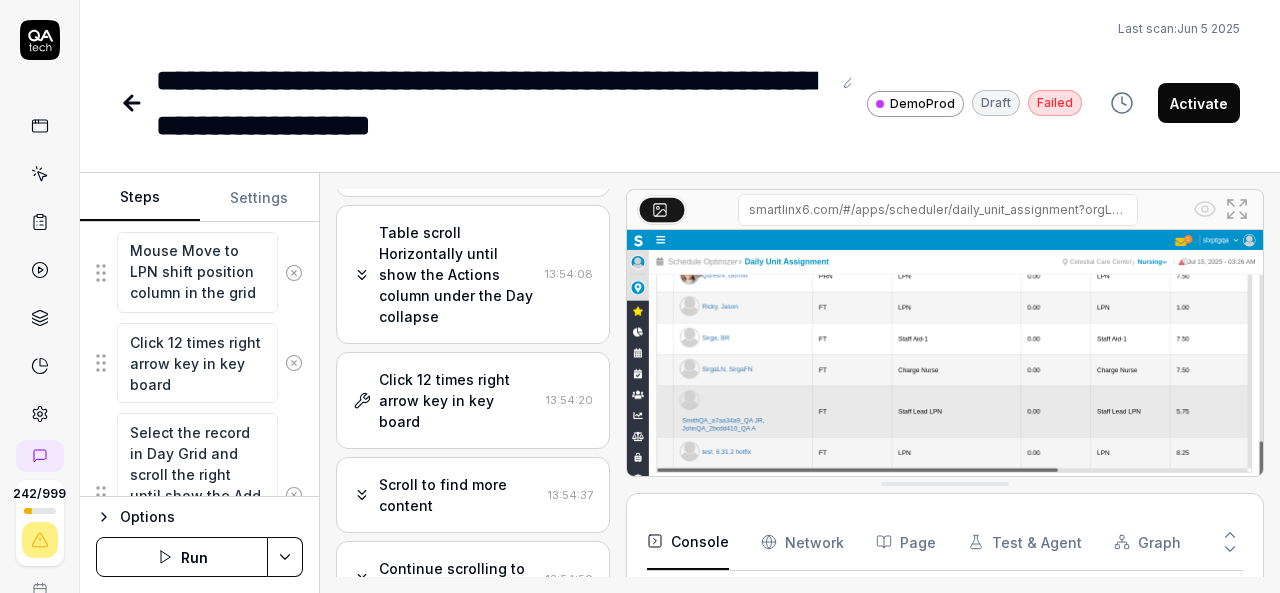 click on "Click 12 times right arrow key in key board" at bounding box center (458, 400) 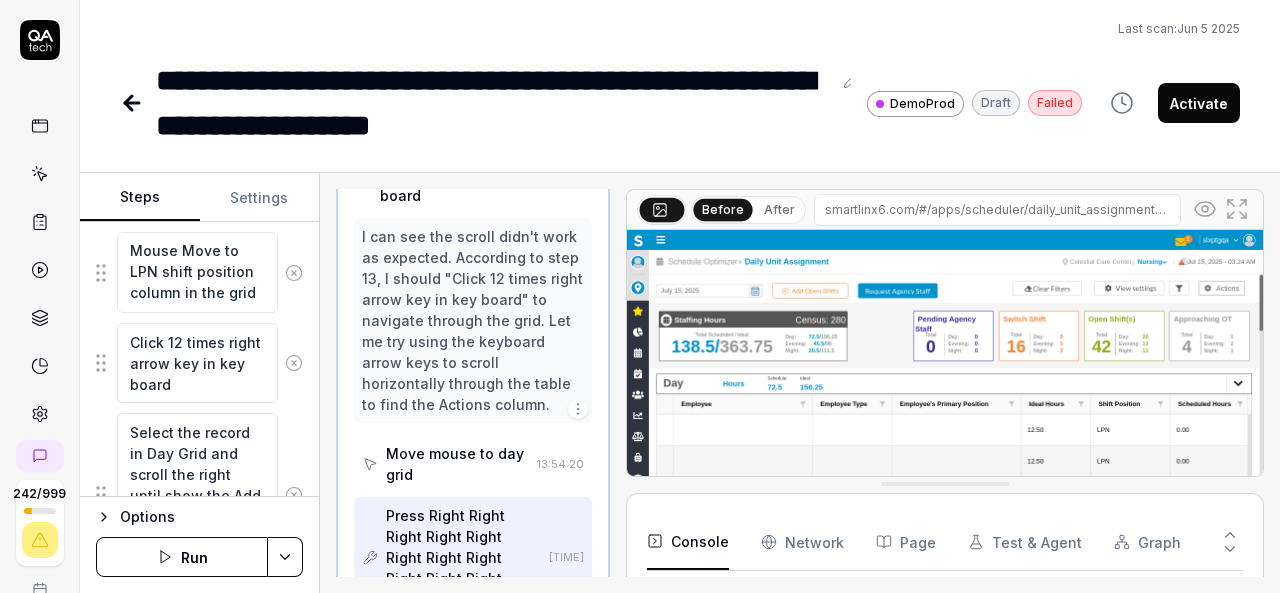 scroll, scrollTop: 1173, scrollLeft: 0, axis: vertical 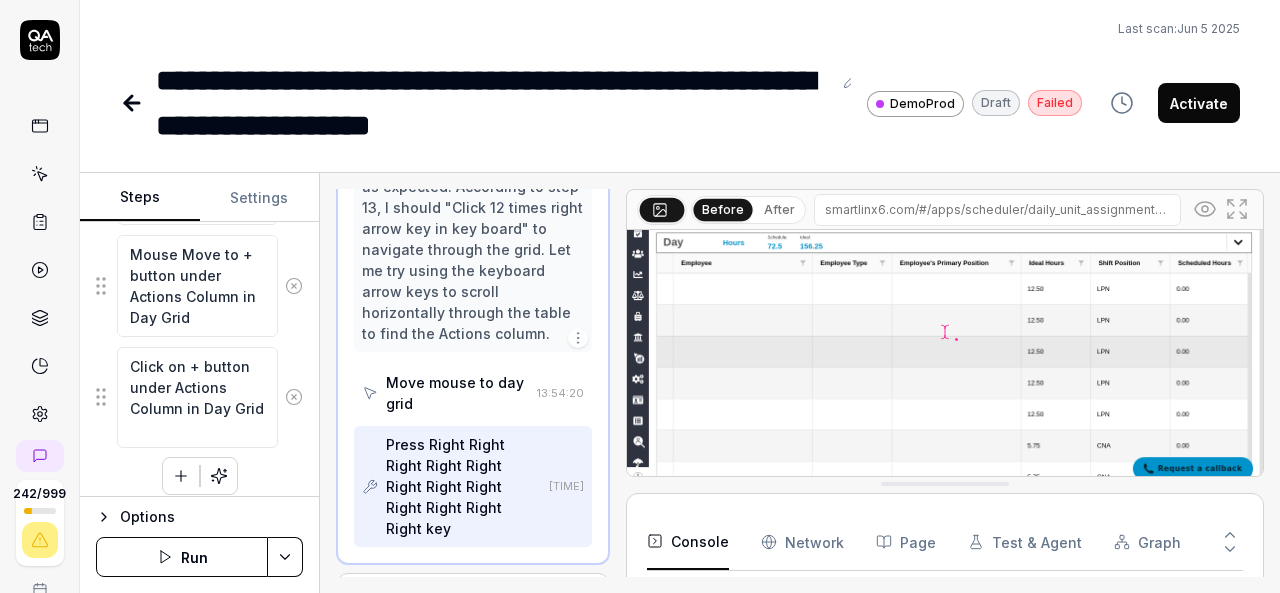 click 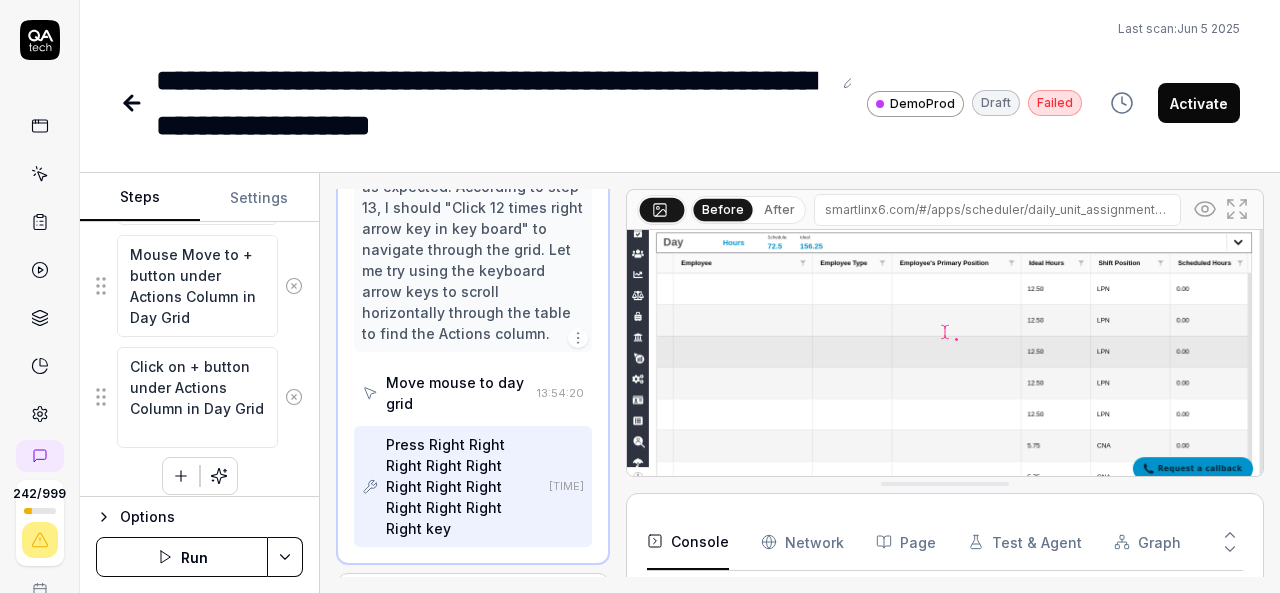 scroll, scrollTop: 0, scrollLeft: 0, axis: both 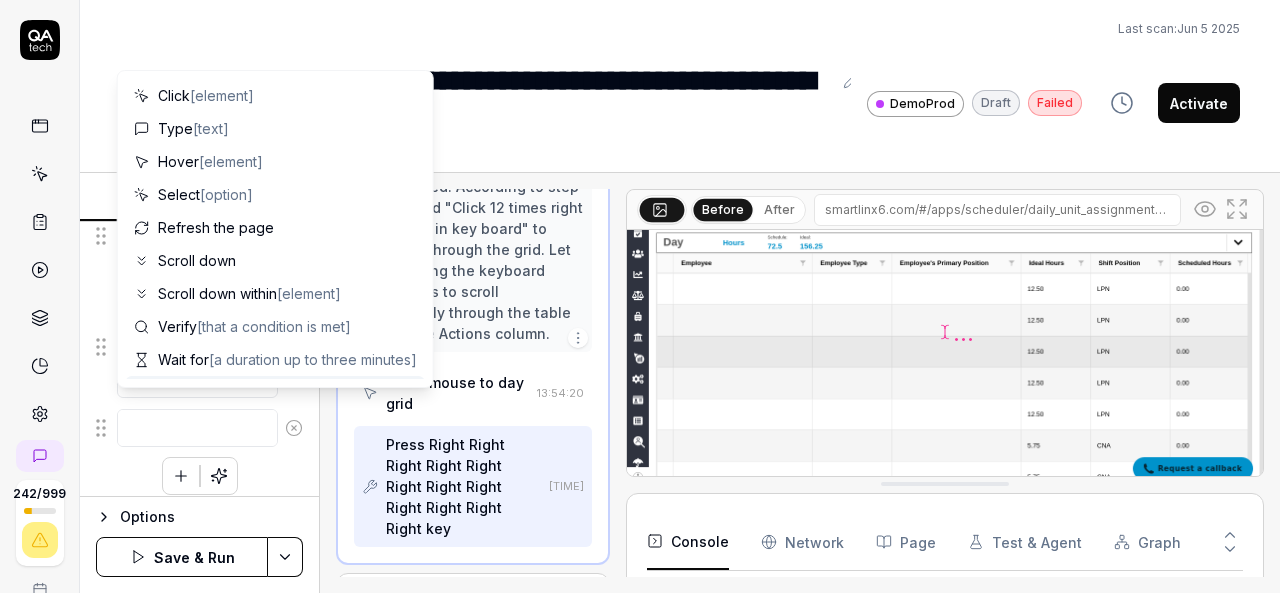 click at bounding box center (197, 428) 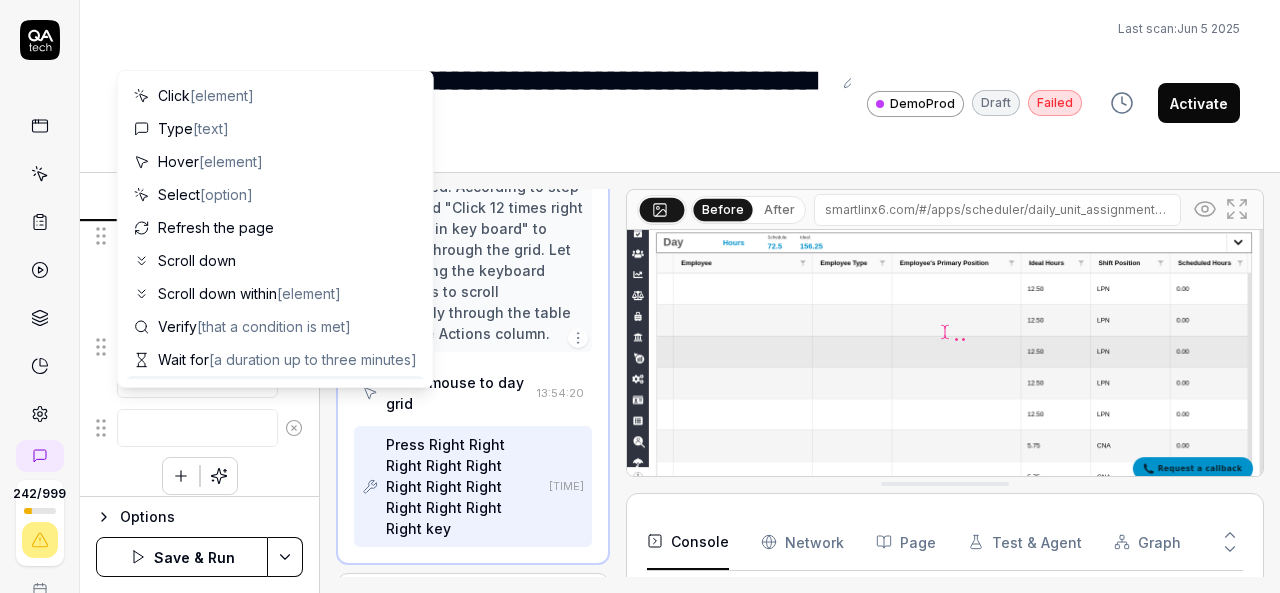 type on "*" 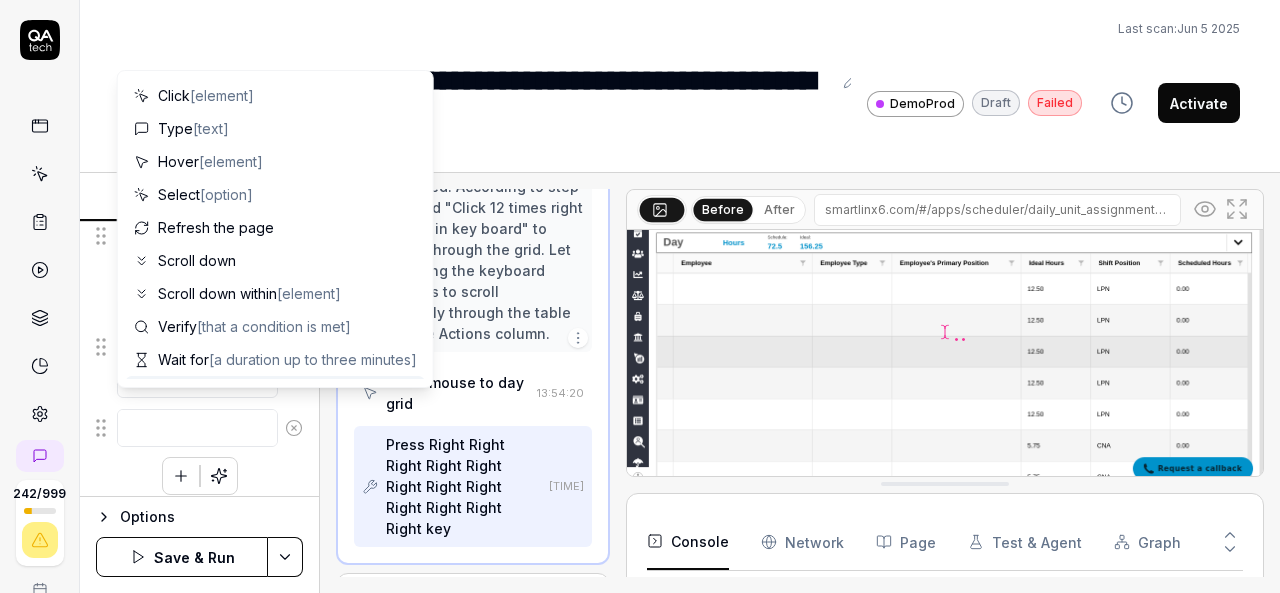 type on "B" 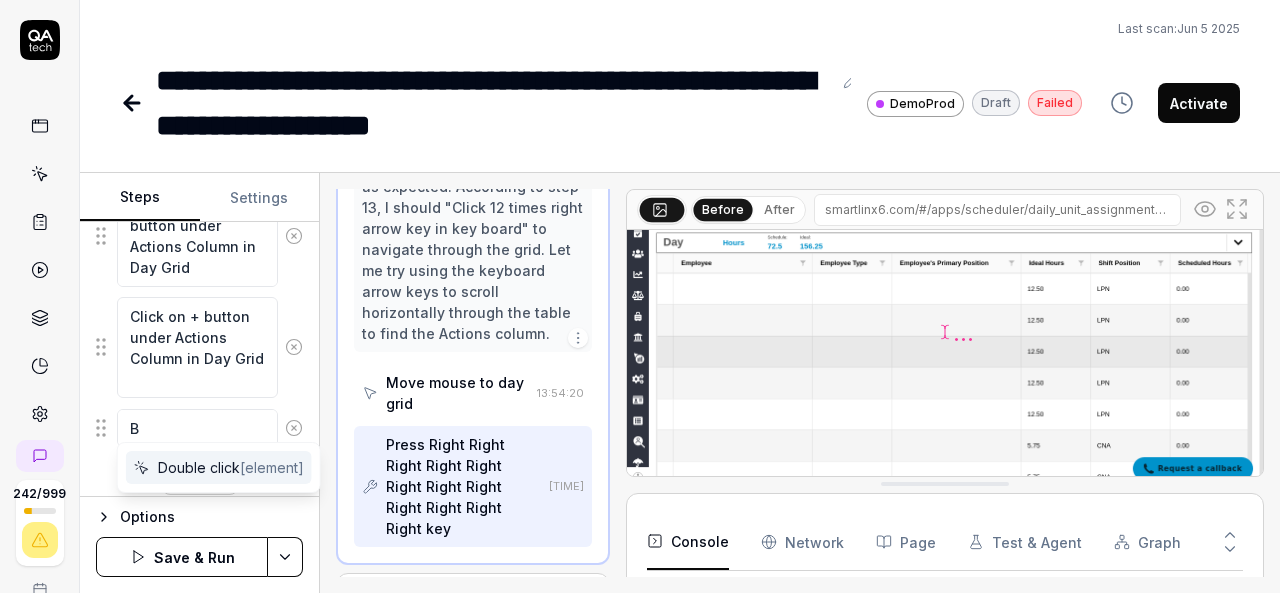 type on "*" 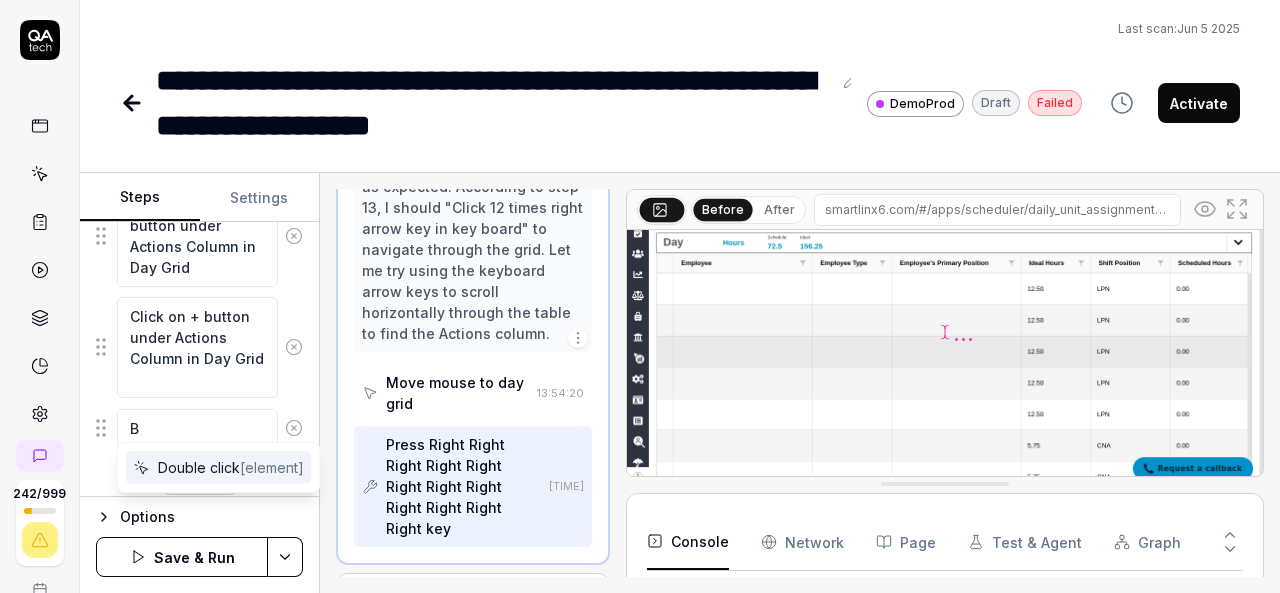 type on "Br" 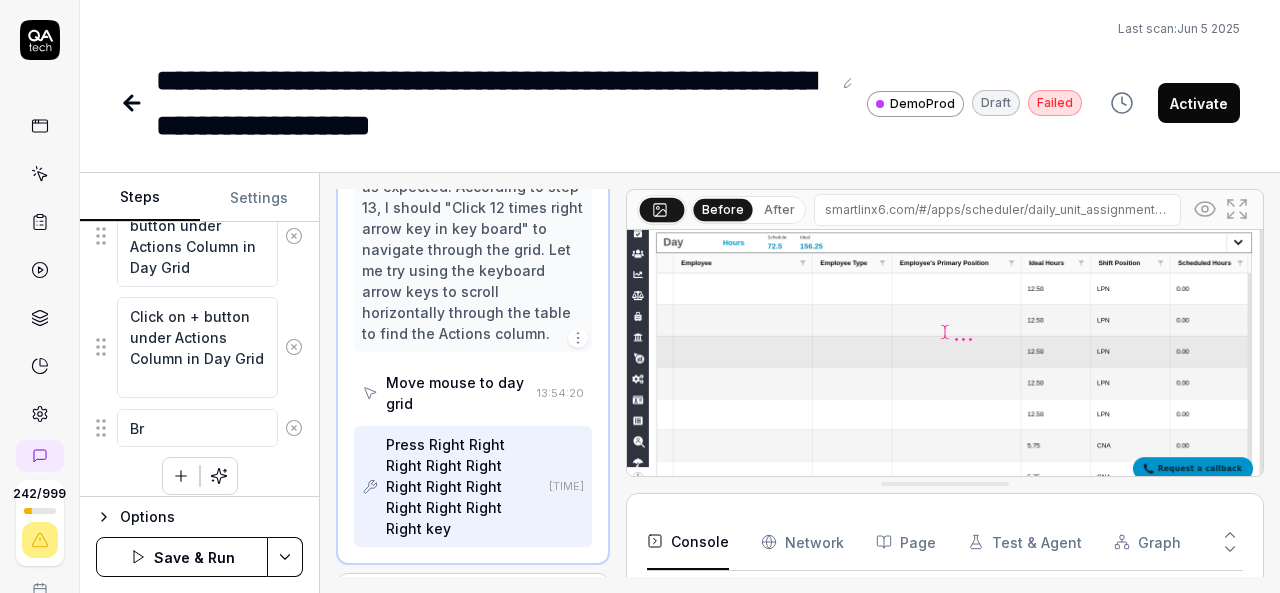 type on "*" 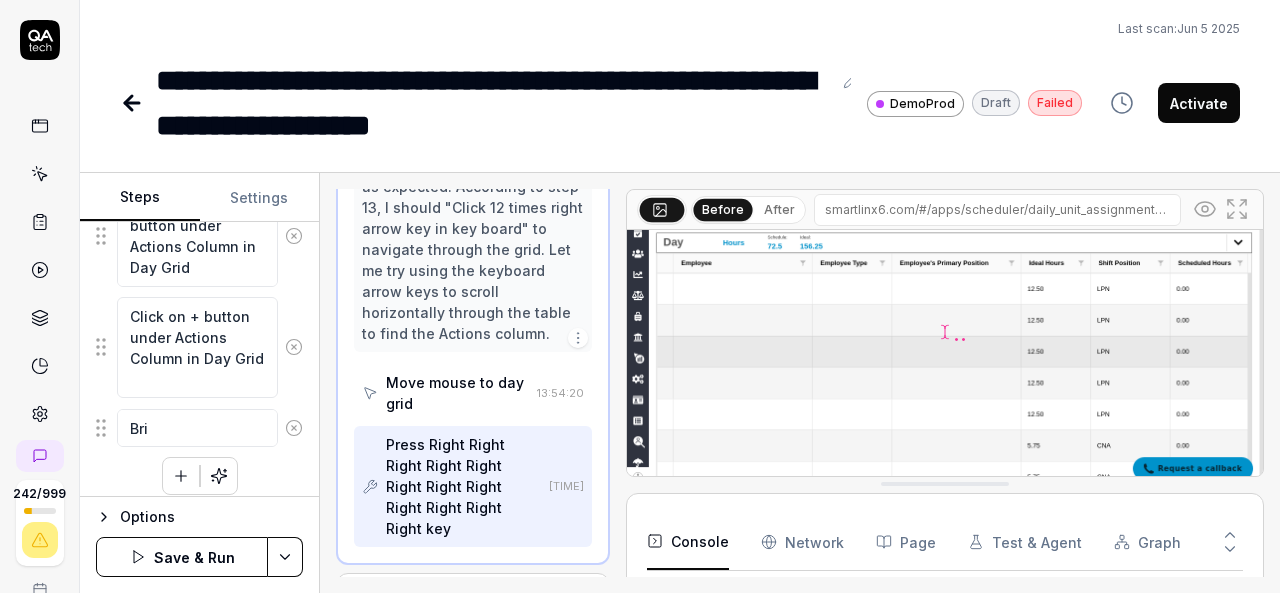 type on "*" 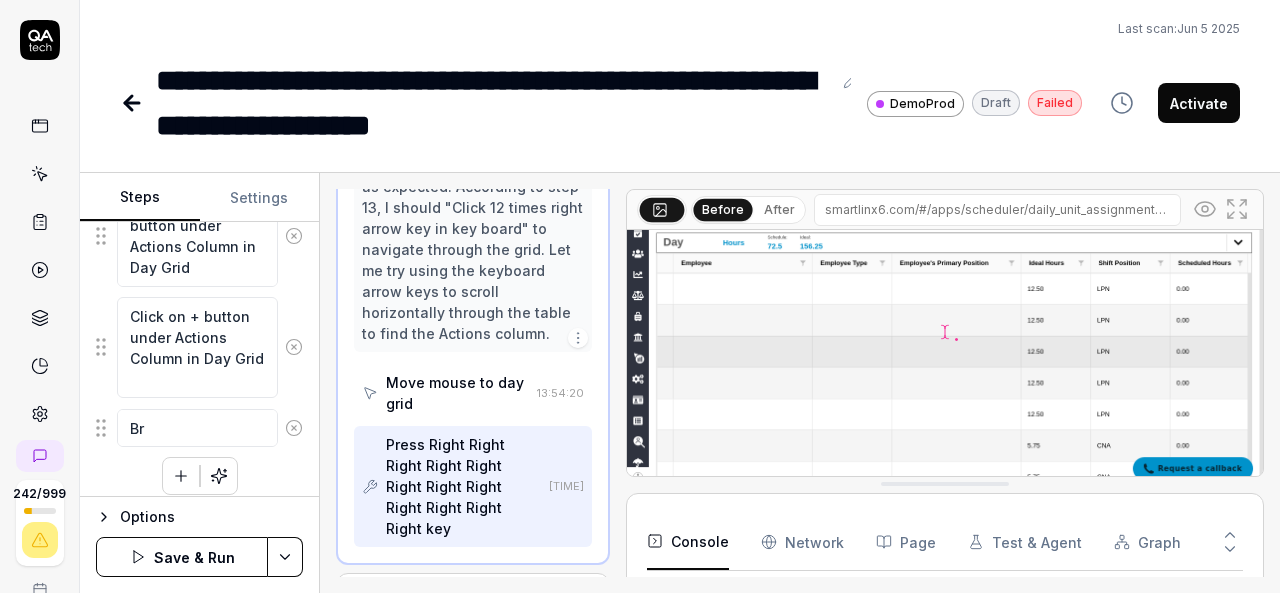 type on "*" 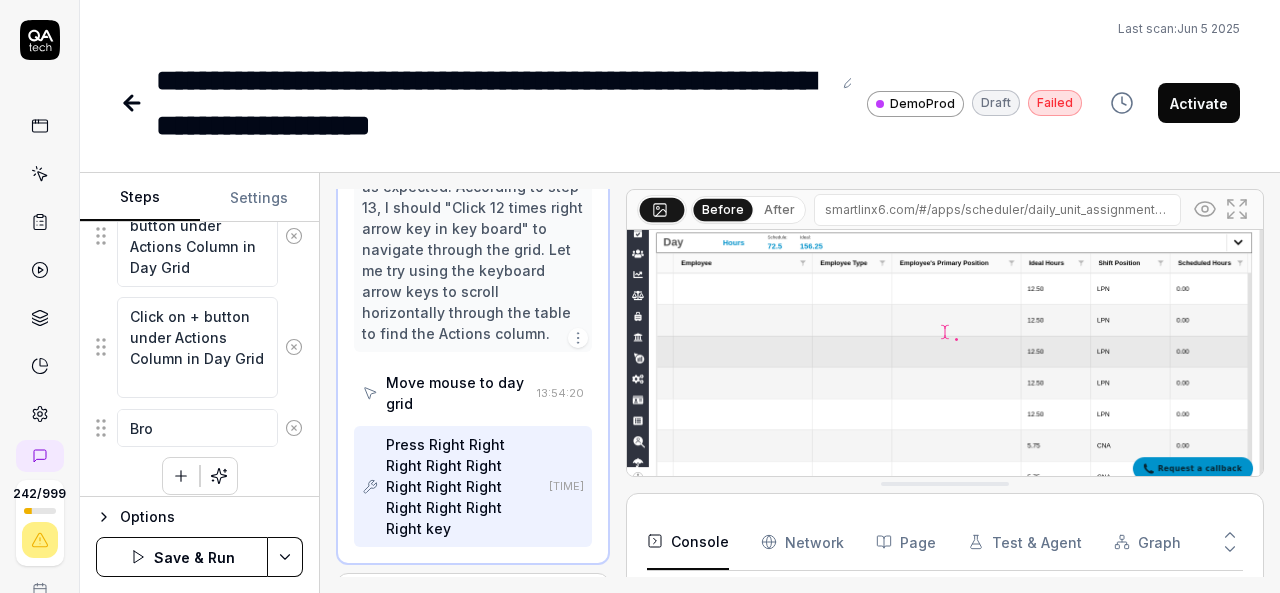 type on "*" 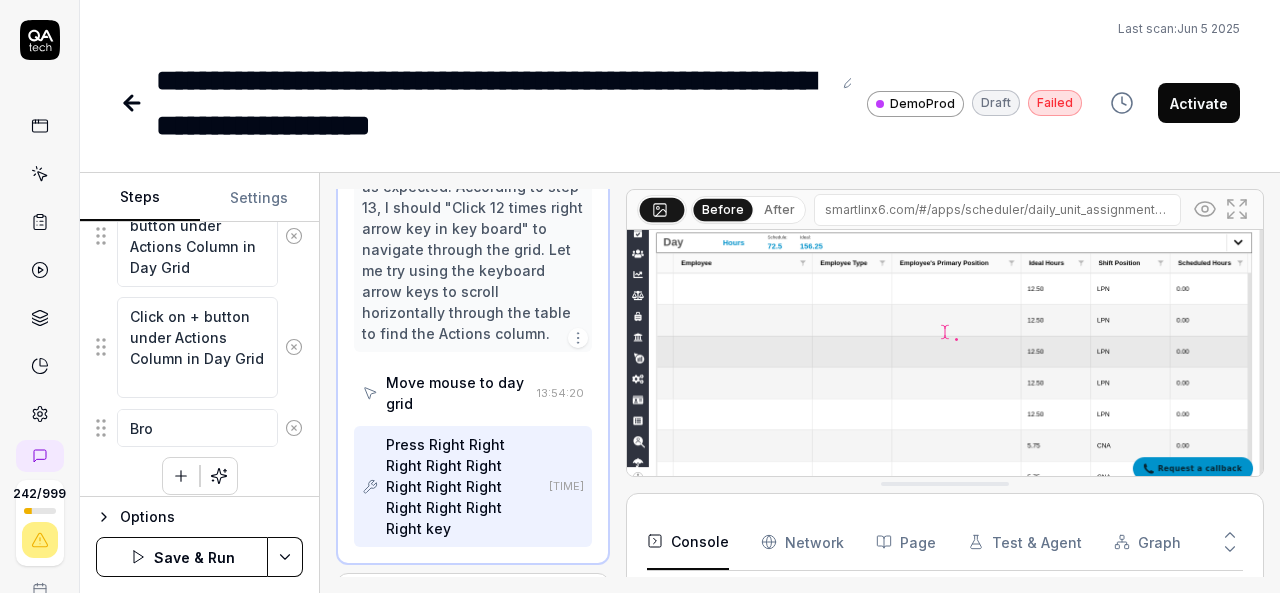 type on "Brow" 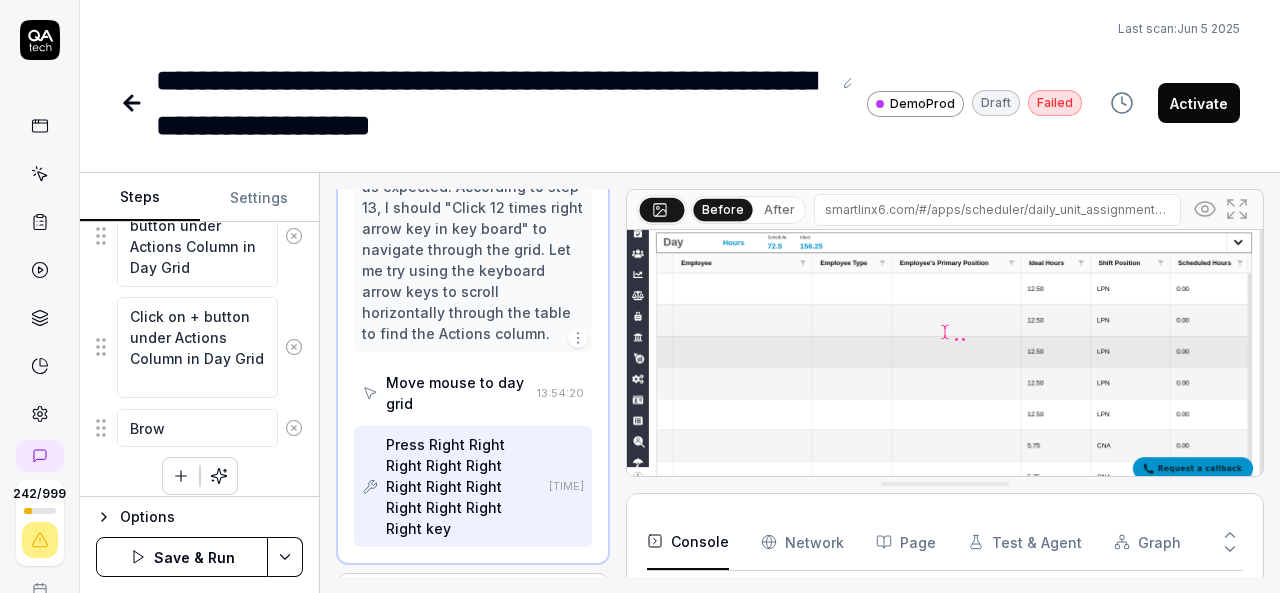 type on "*" 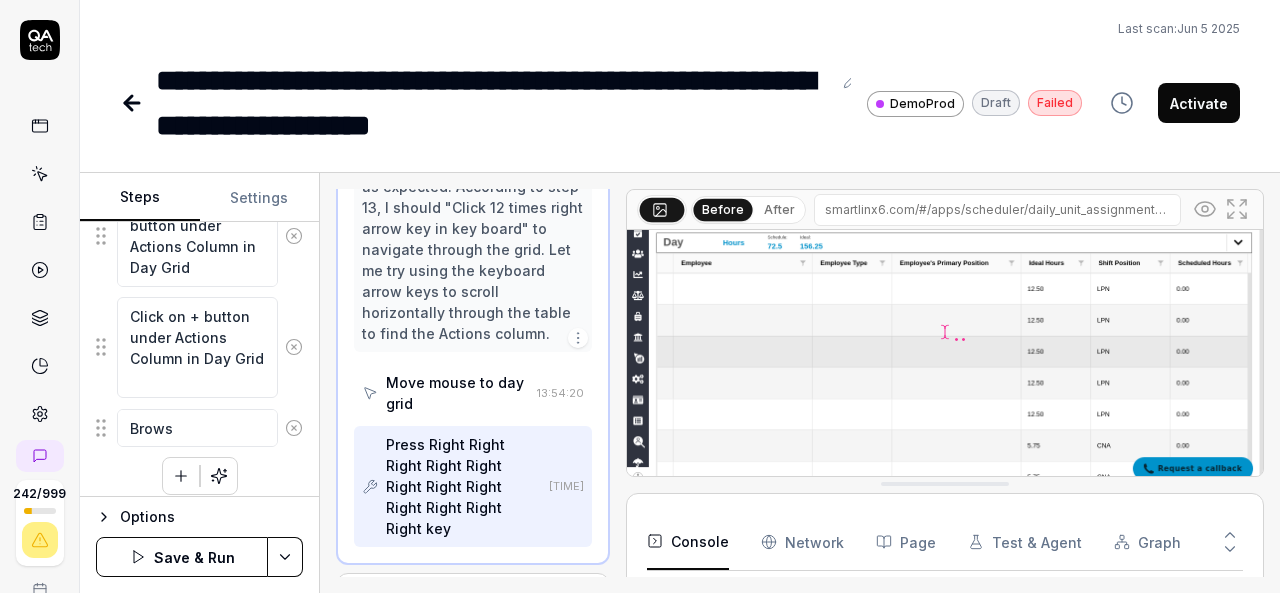 type on "*" 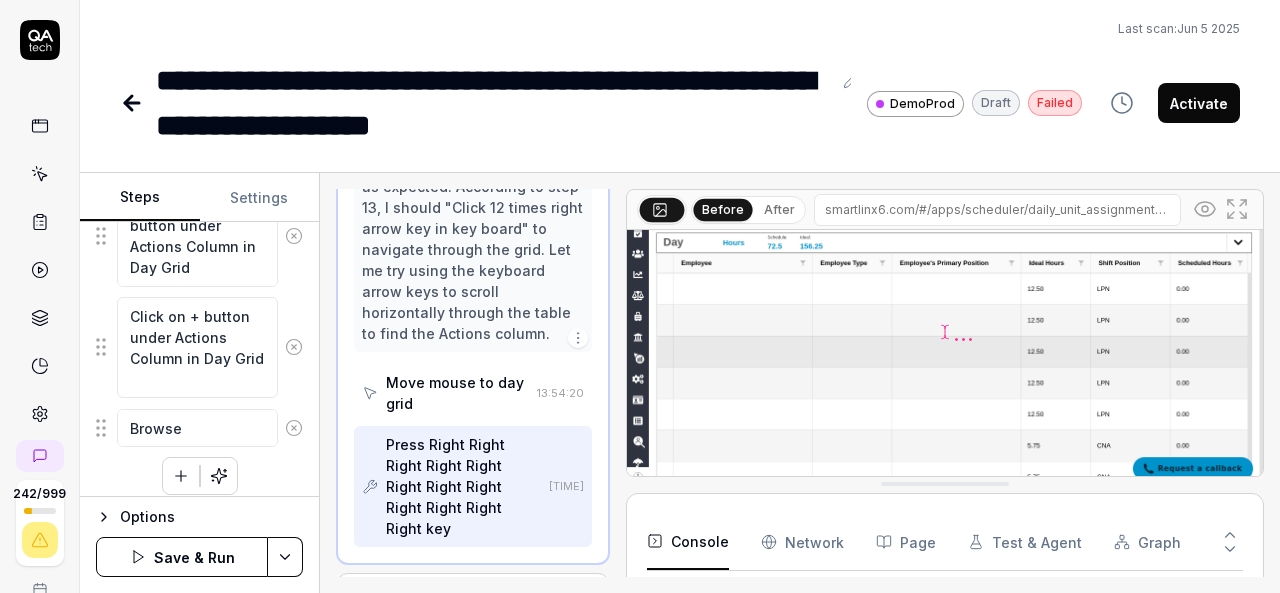 type on "*" 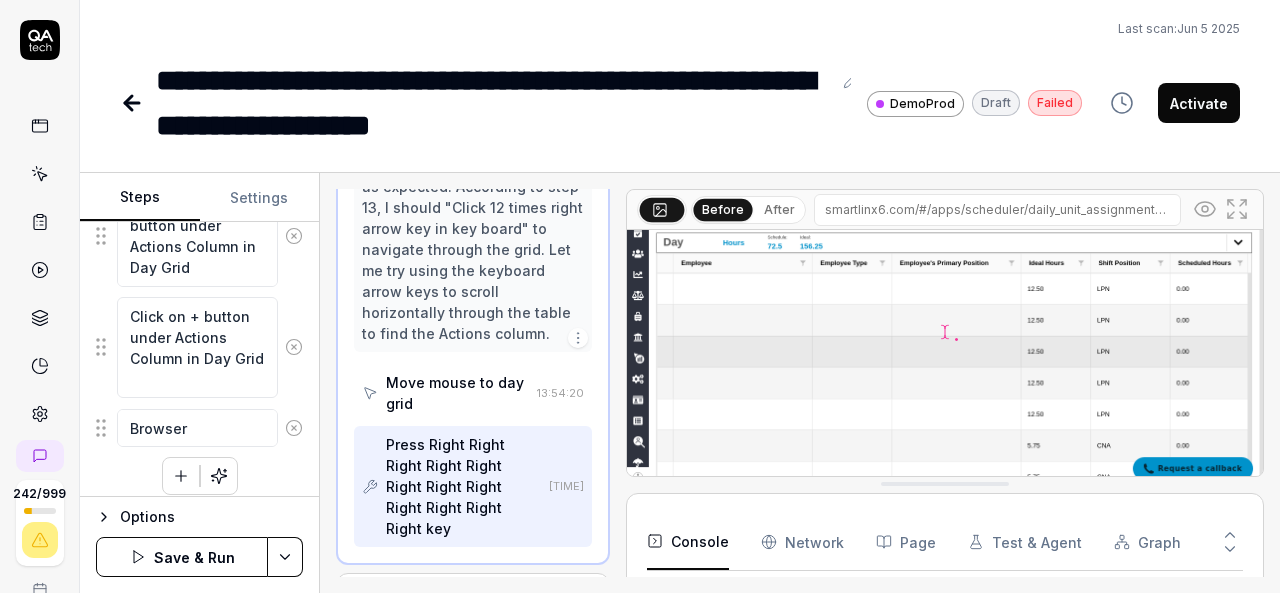 type on "*" 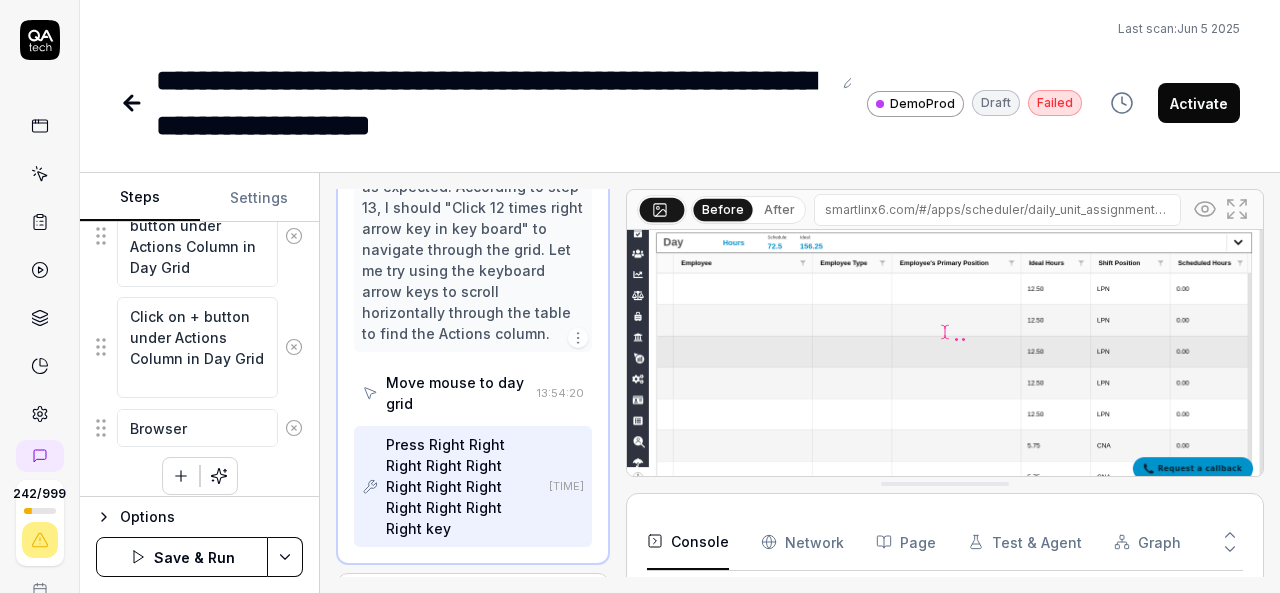 type on "*" 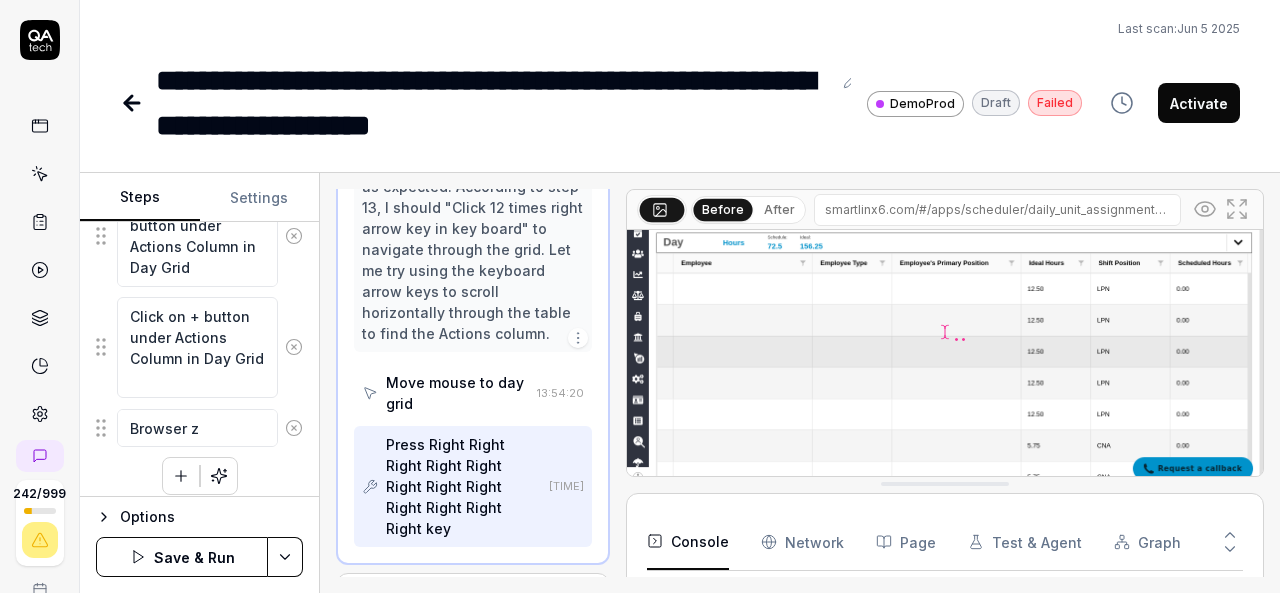 type on "*" 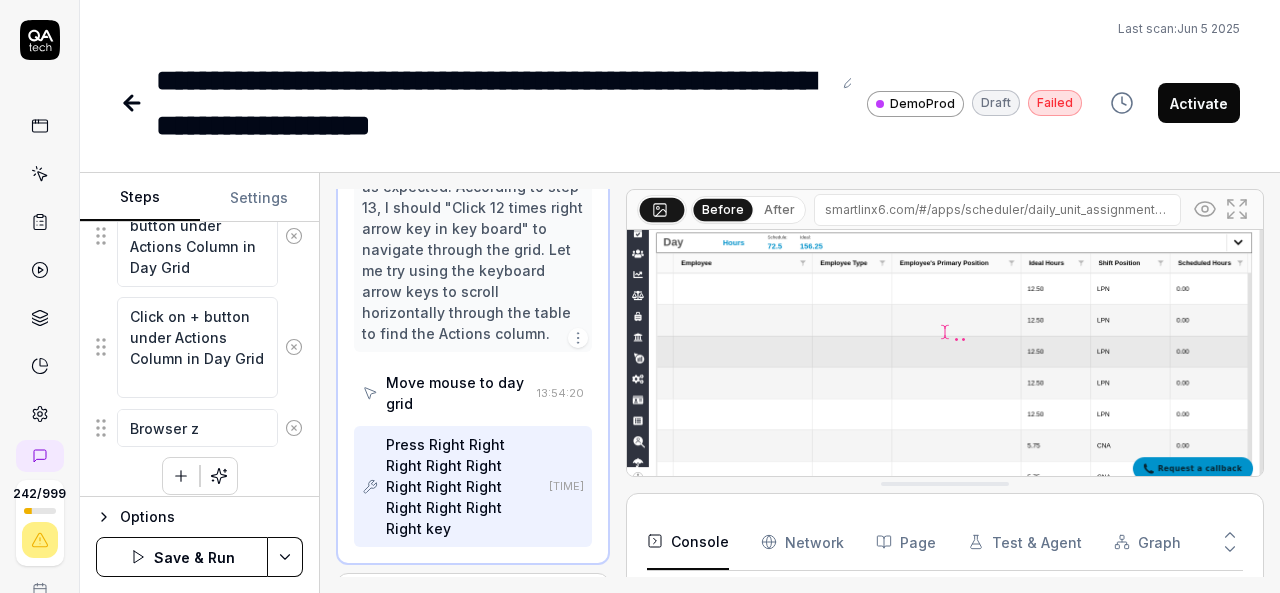 type on "Browser zo" 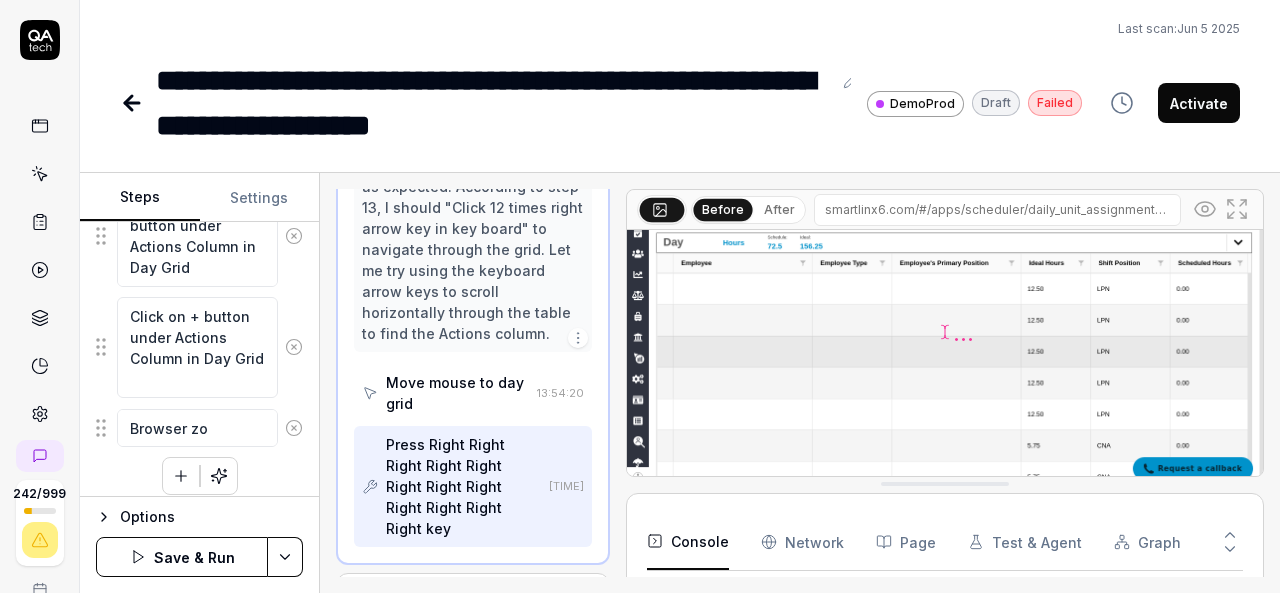 type on "*" 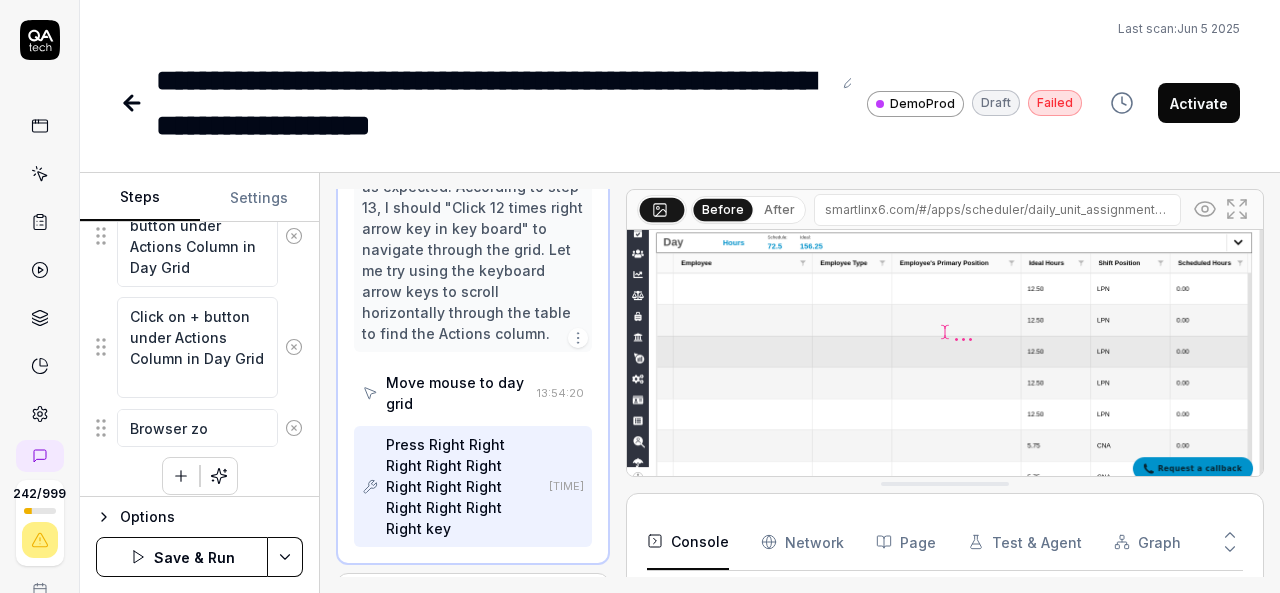 type on "Browser zom" 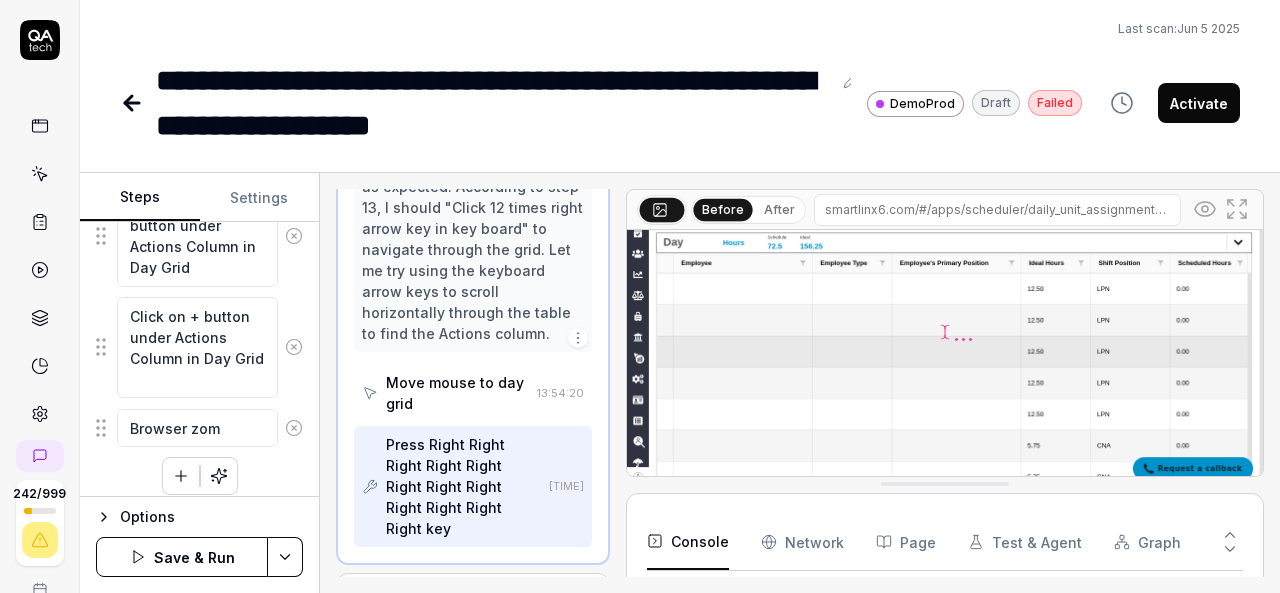 type on "*" 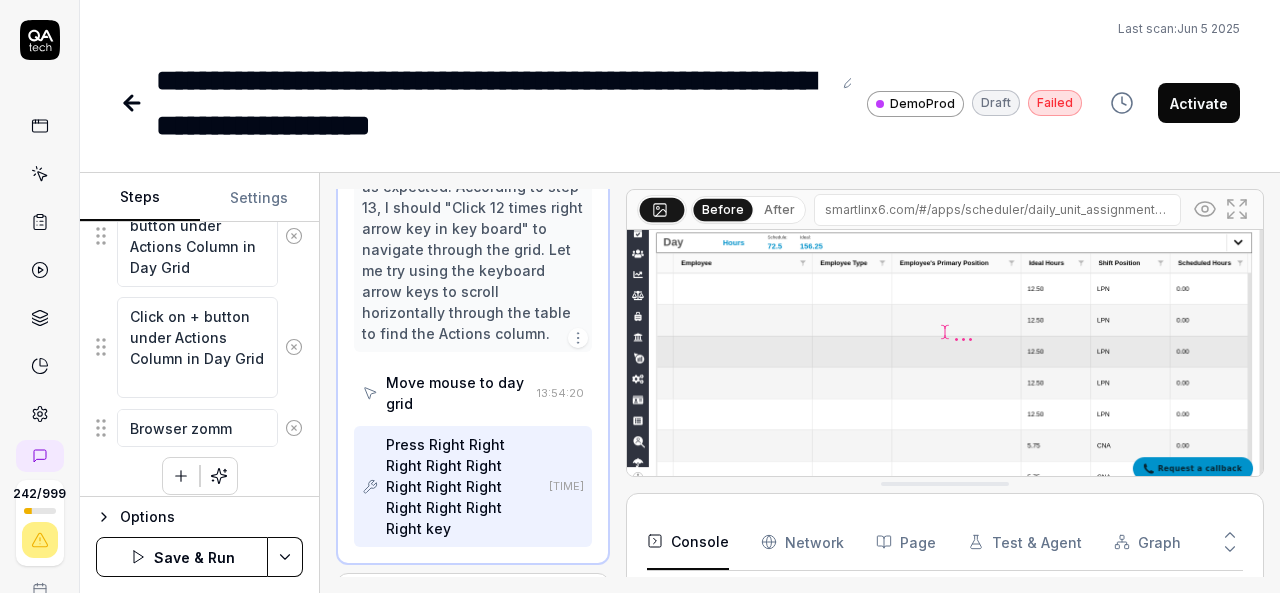 type on "*" 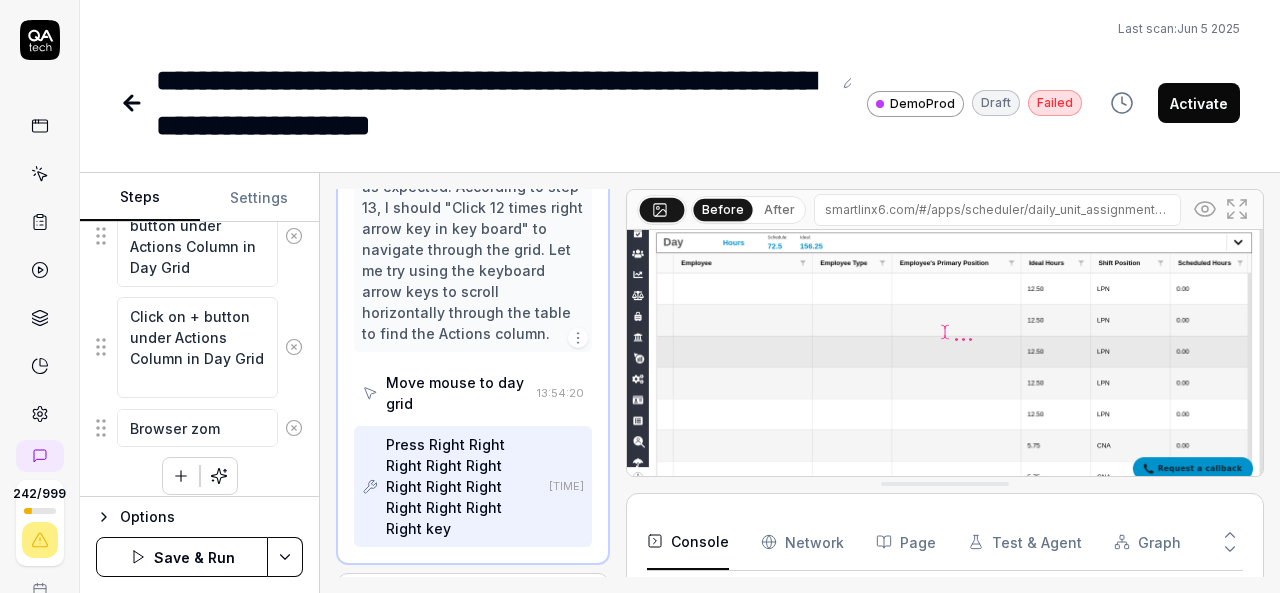 type on "*" 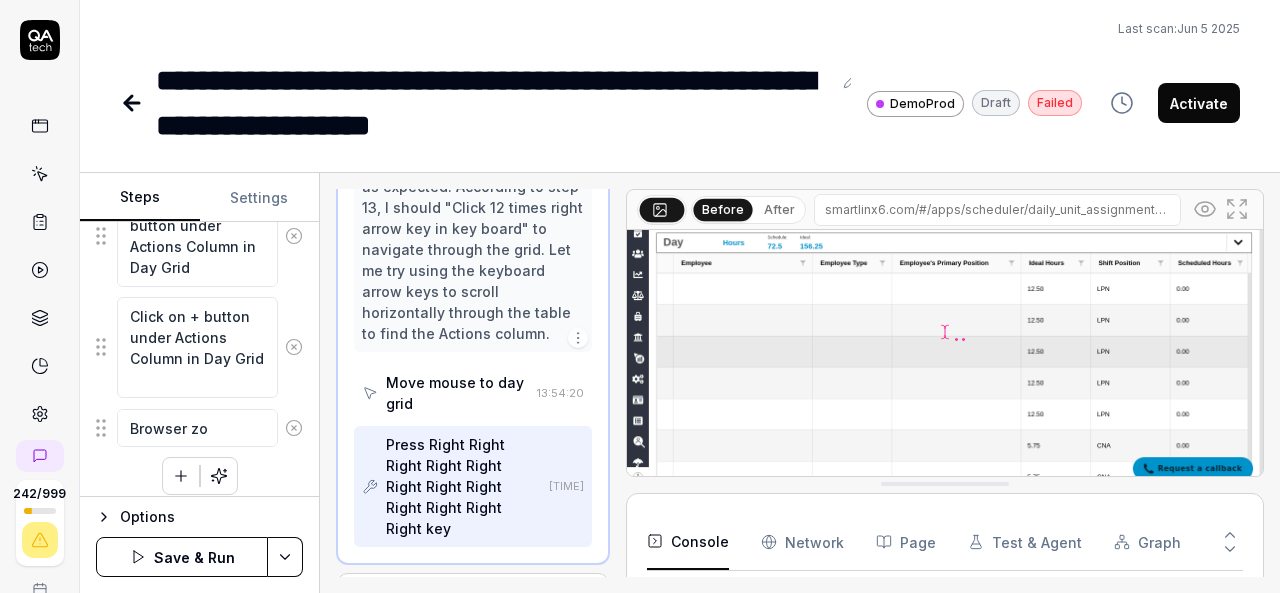 type on "*" 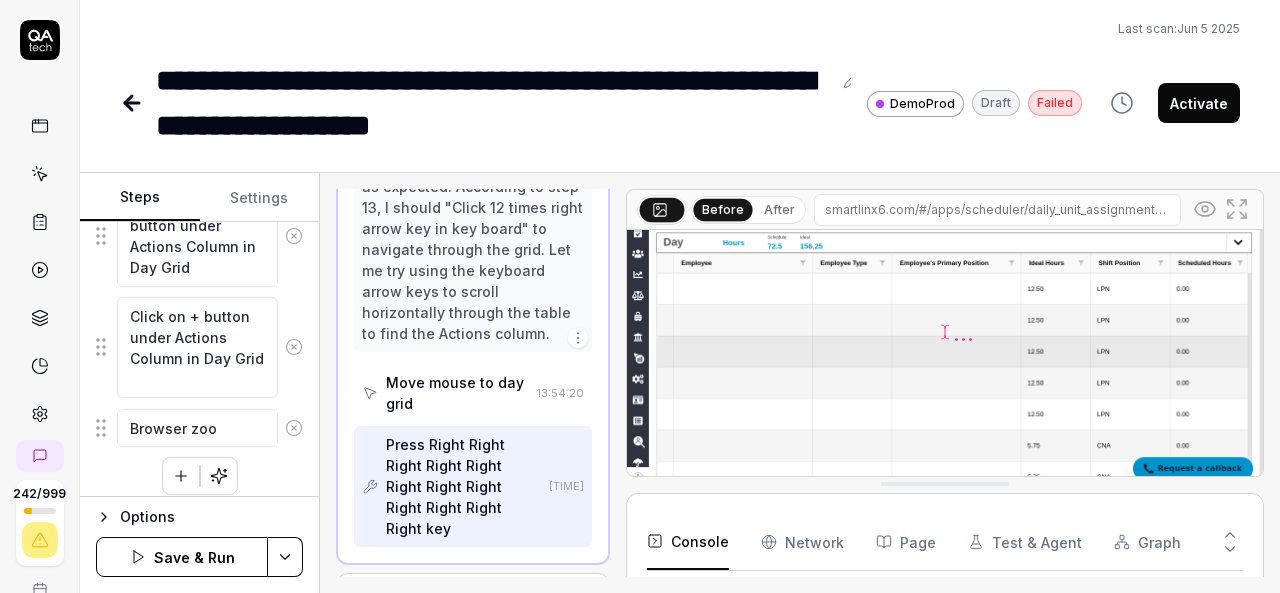 type on "*" 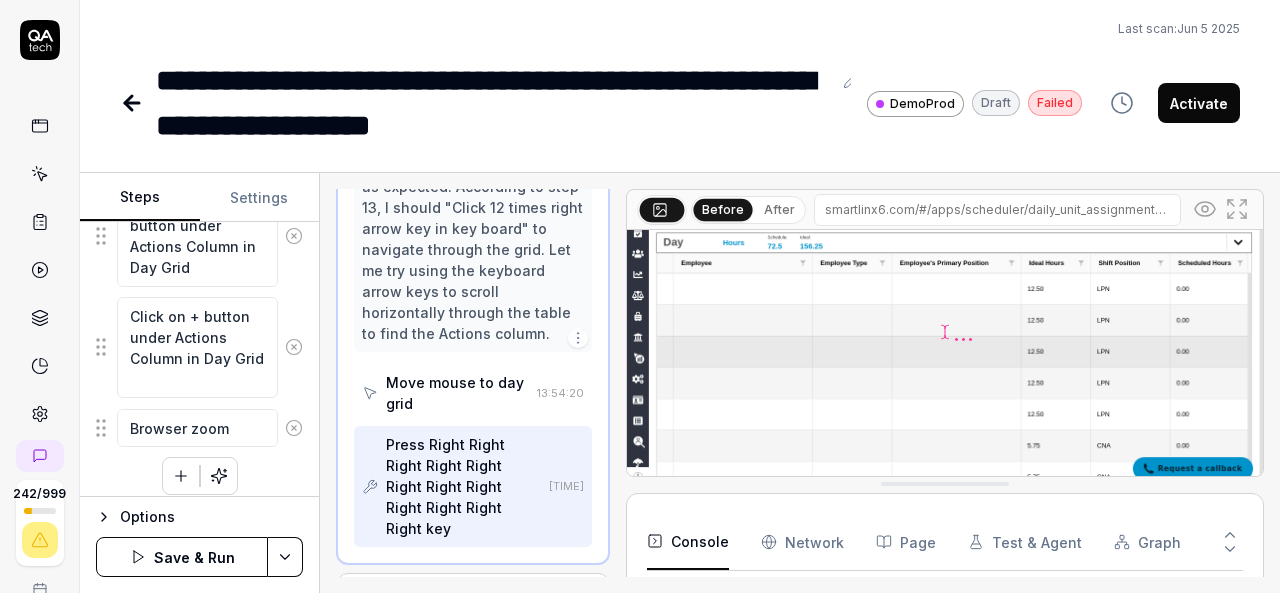 type on "*" 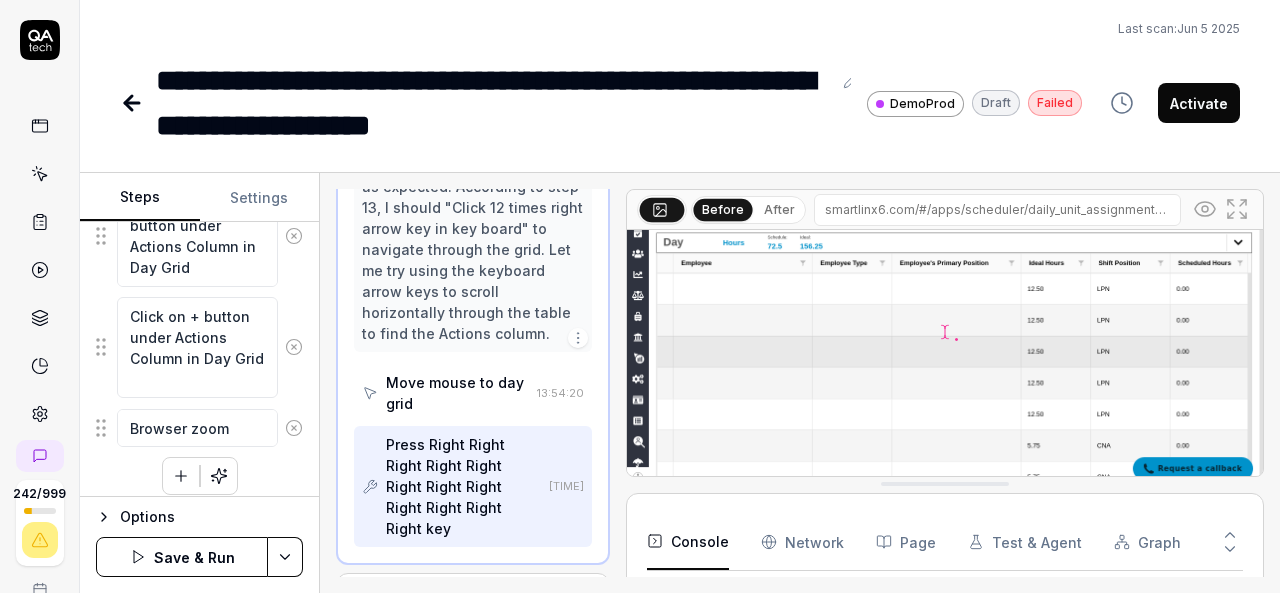 type on "*" 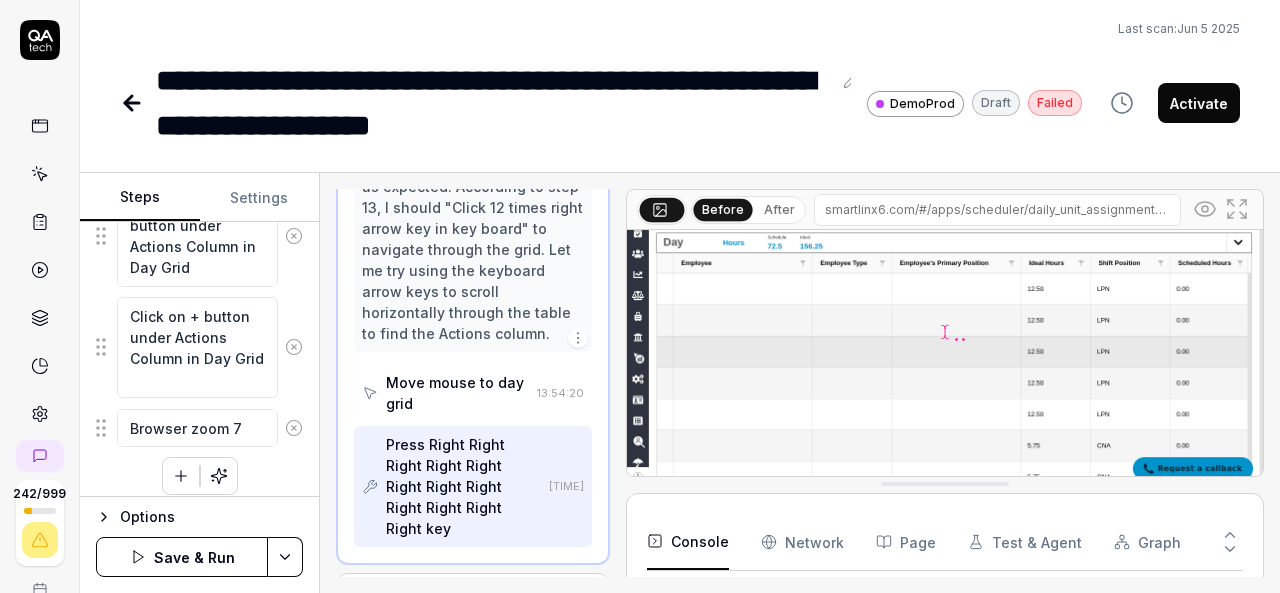 type on "*" 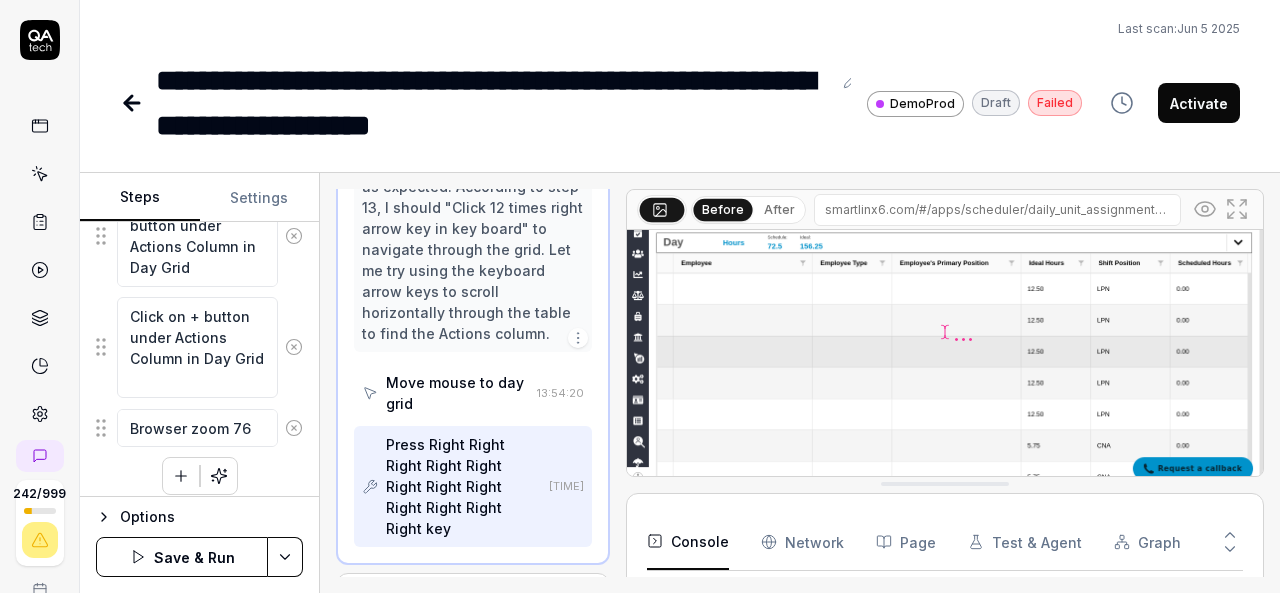 type on "*" 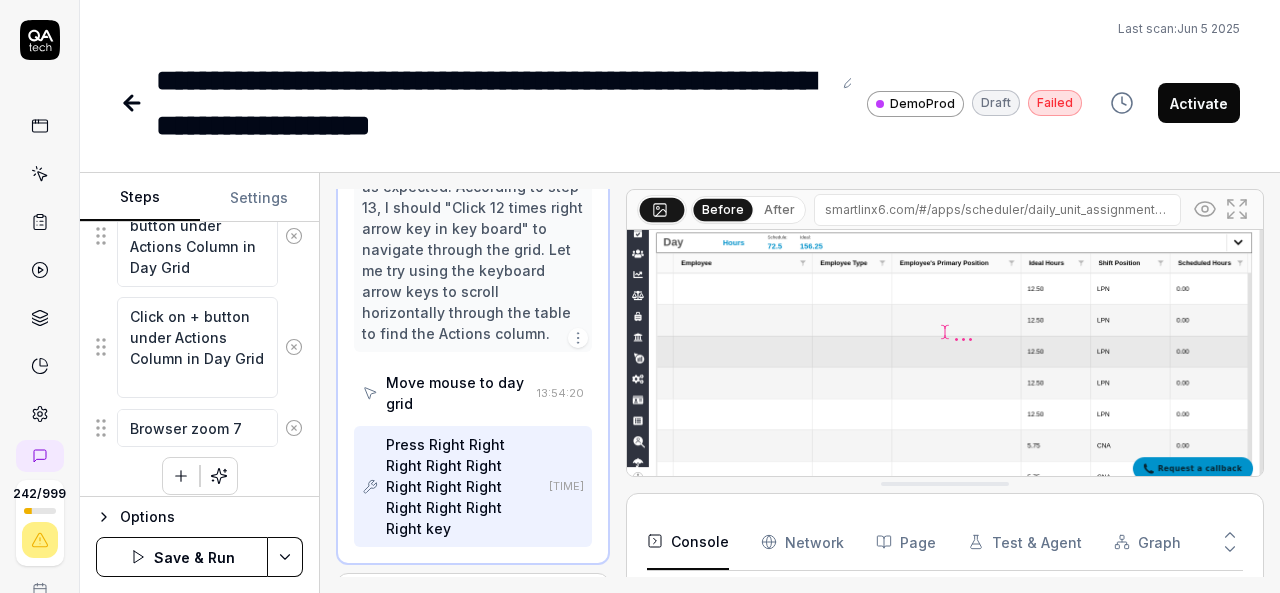 type on "*" 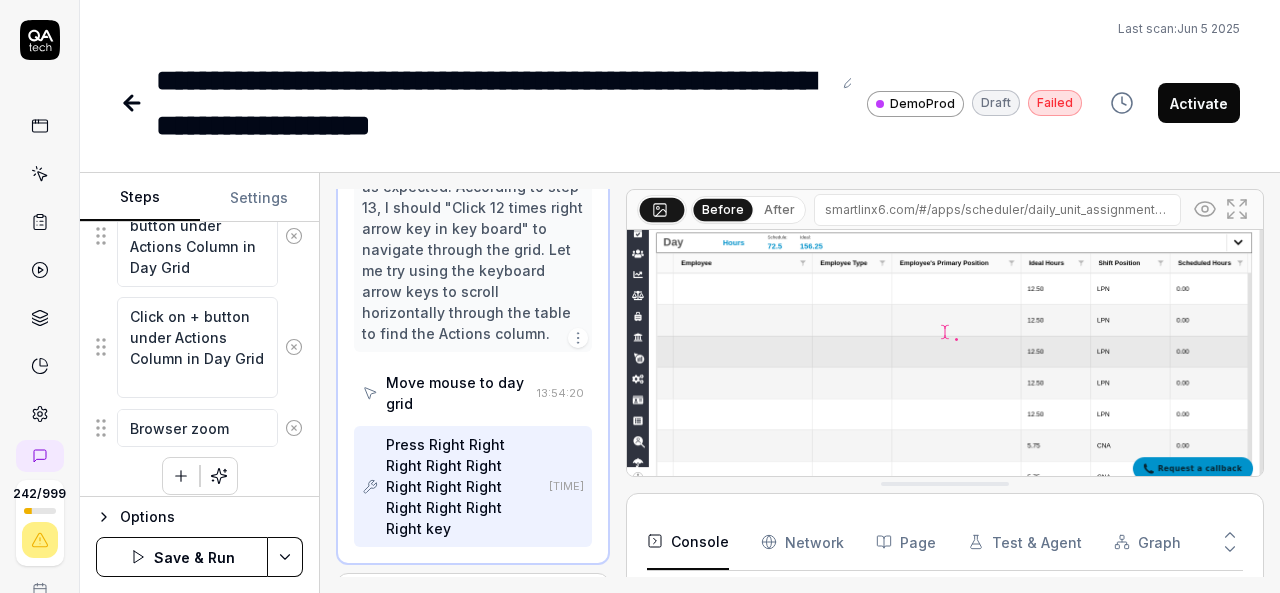 type on "*" 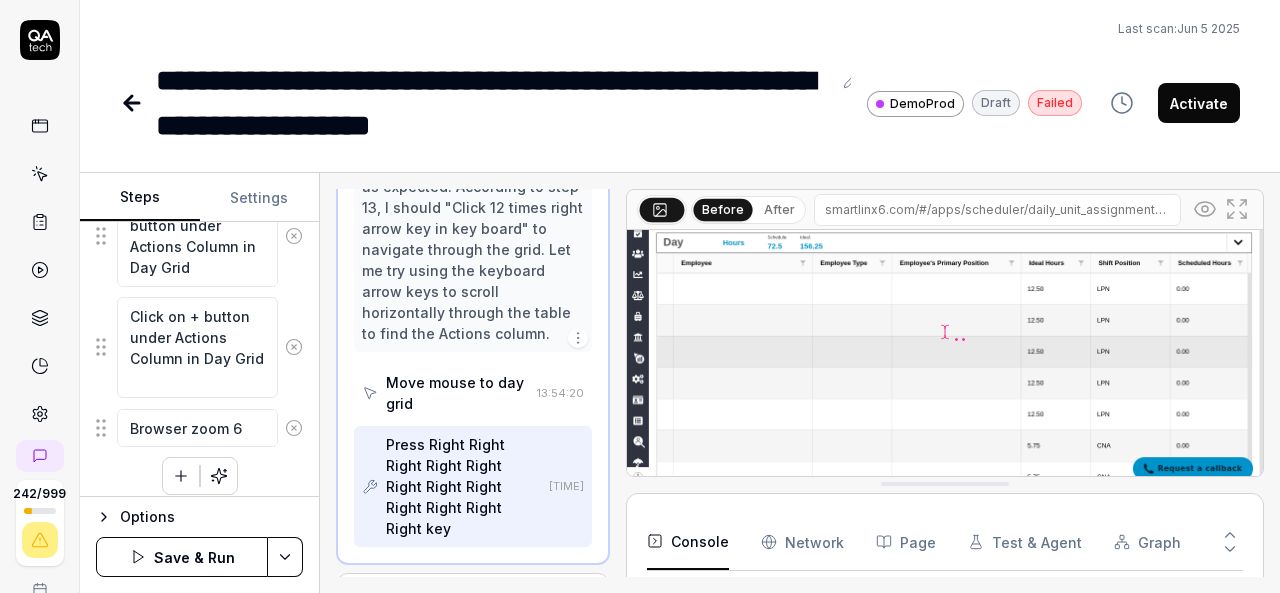 type on "*" 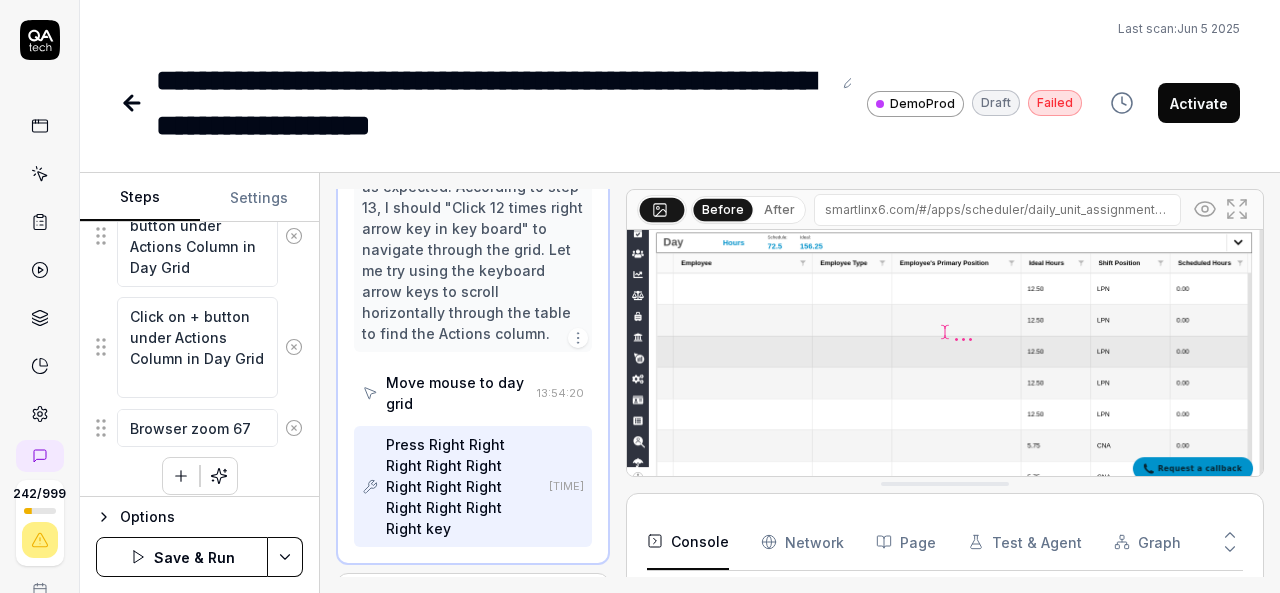 type on "*" 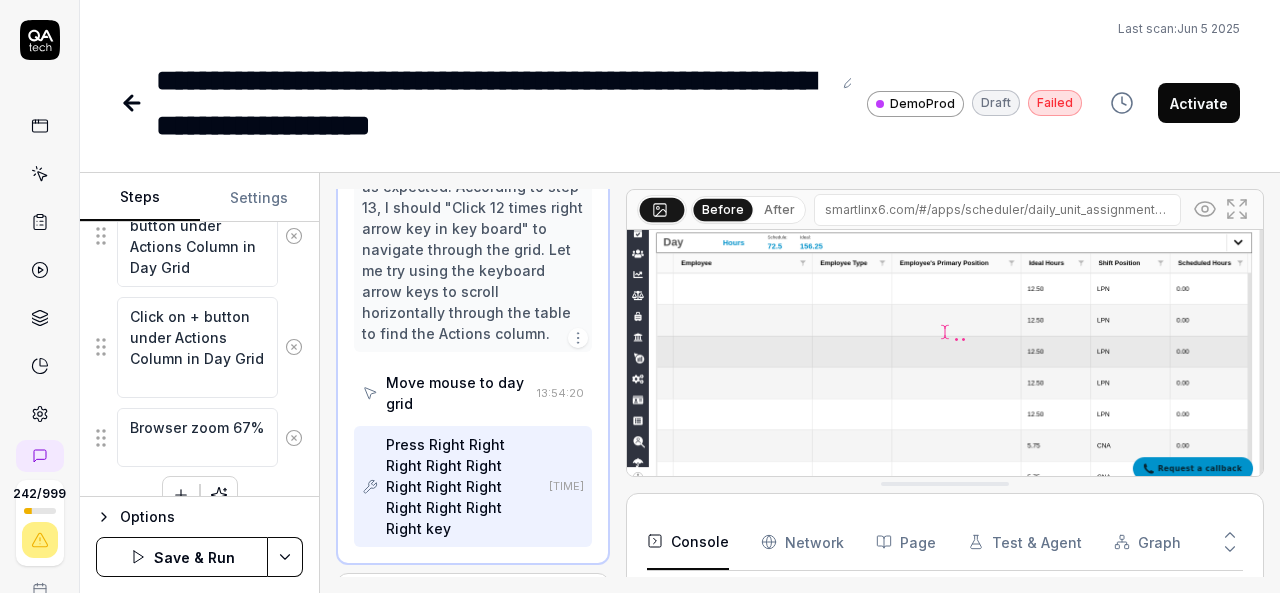 type on "Browser zoom 67%" 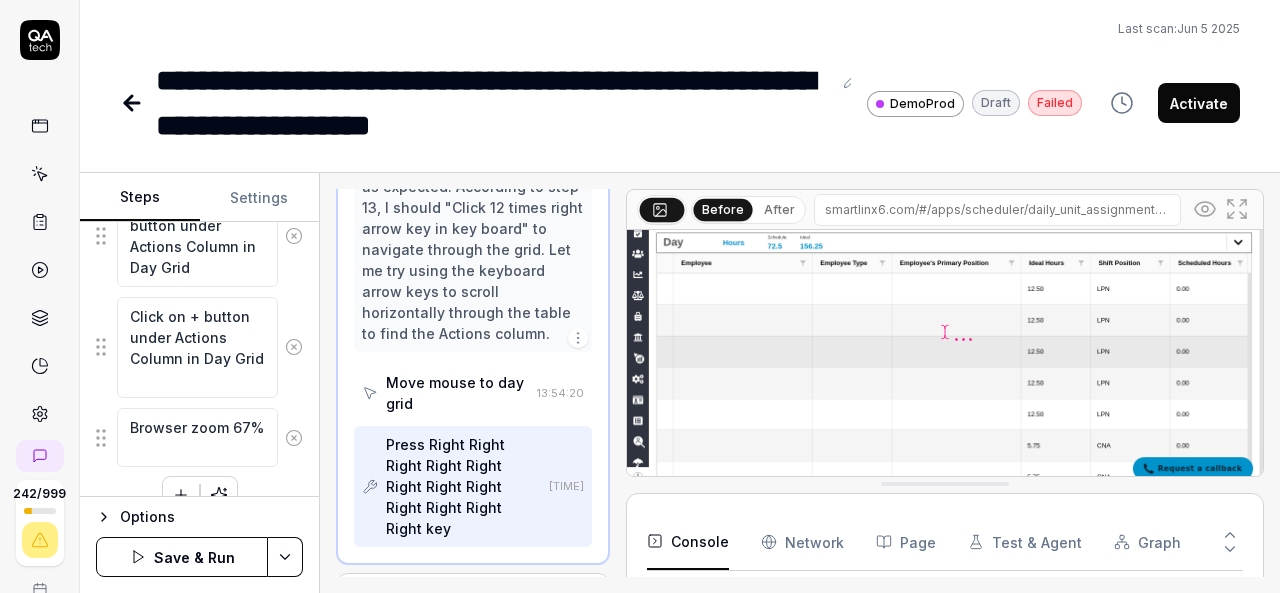 click on "Use the Organization Selector to change the department to Nursing Mouse Move to hamburger Click on hamburger Mouser move to Schedule Optimizer Click on Schedule Optimizer Mouse move to Schedule Click on Schedule Mouse Move to Daily Unit Assignment Click on Daily Unit Assignment Mouse move  'i.fa-circle fa-stack-2x' UI element Table scroll Horizontally until show the Actions column under the Day collapse Mouse Move to LPN shift position column in the grid Click 12 times right arrow key in key board Select the record in Day Grid and scroll the right until show the Add Employee green color pulse button in day grid Mouse move to Add Employee green color pulse button in day grid Click on Add Employee button to assign staff to open shifts Mouse move to Action Column in Day Grid right side Mouse Move to + button under Actions Column in Day Grid Browser zoom 67%" at bounding box center (199, -483) 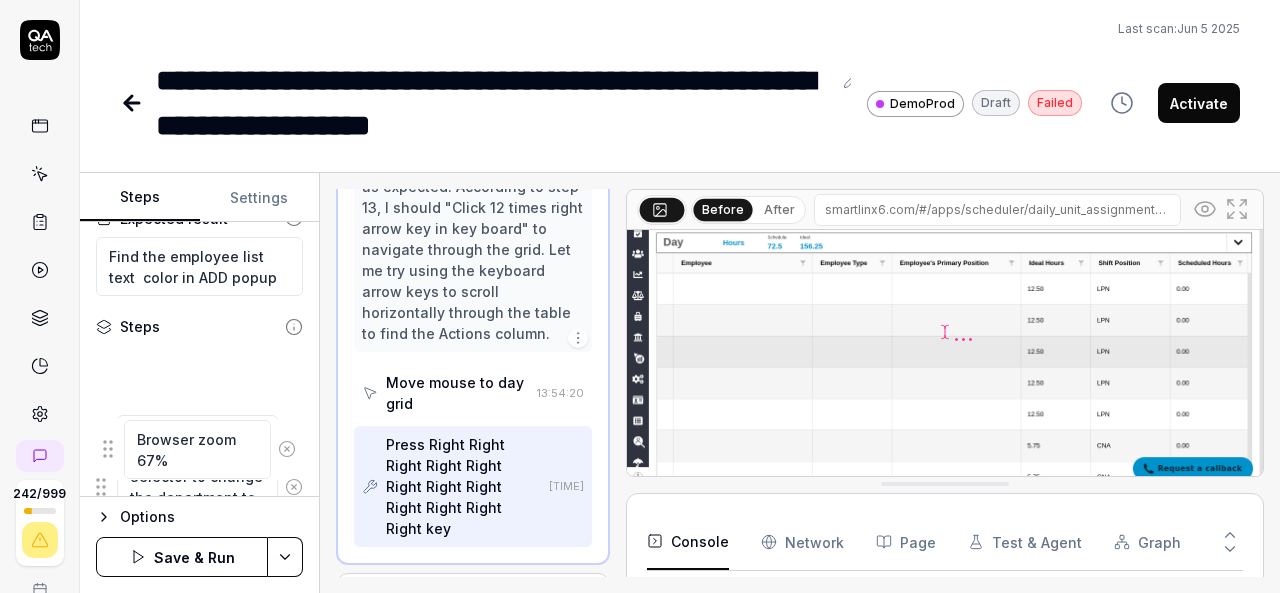 scroll, scrollTop: 192, scrollLeft: 0, axis: vertical 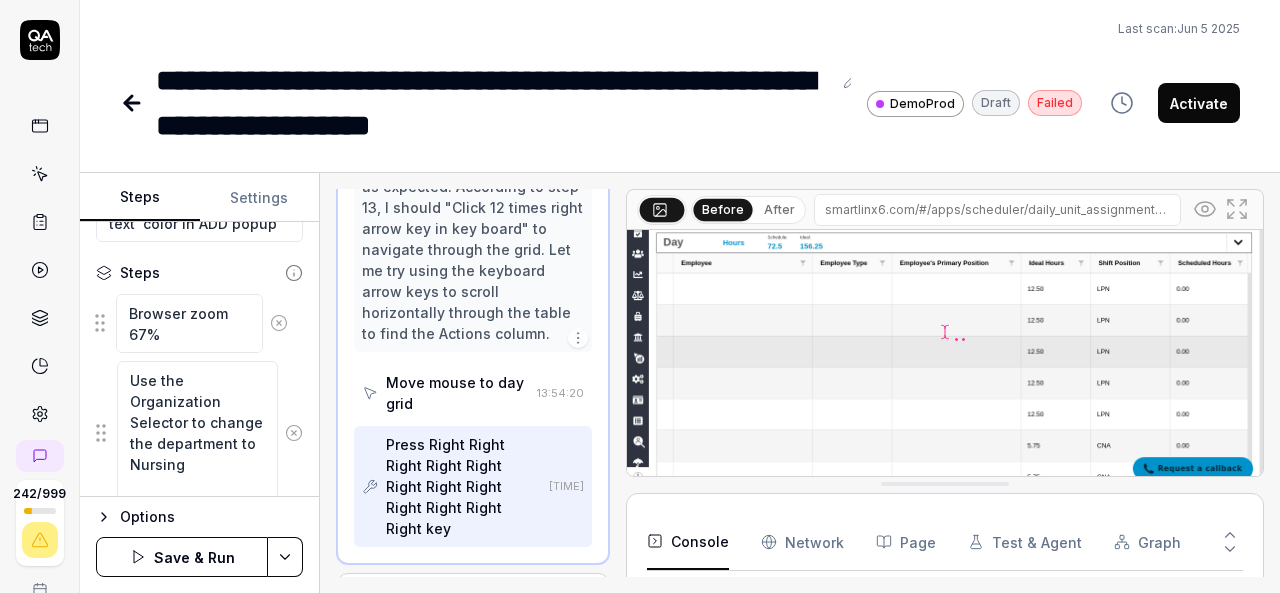 drag, startPoint x: 100, startPoint y: 427, endPoint x: 100, endPoint y: 325, distance: 102 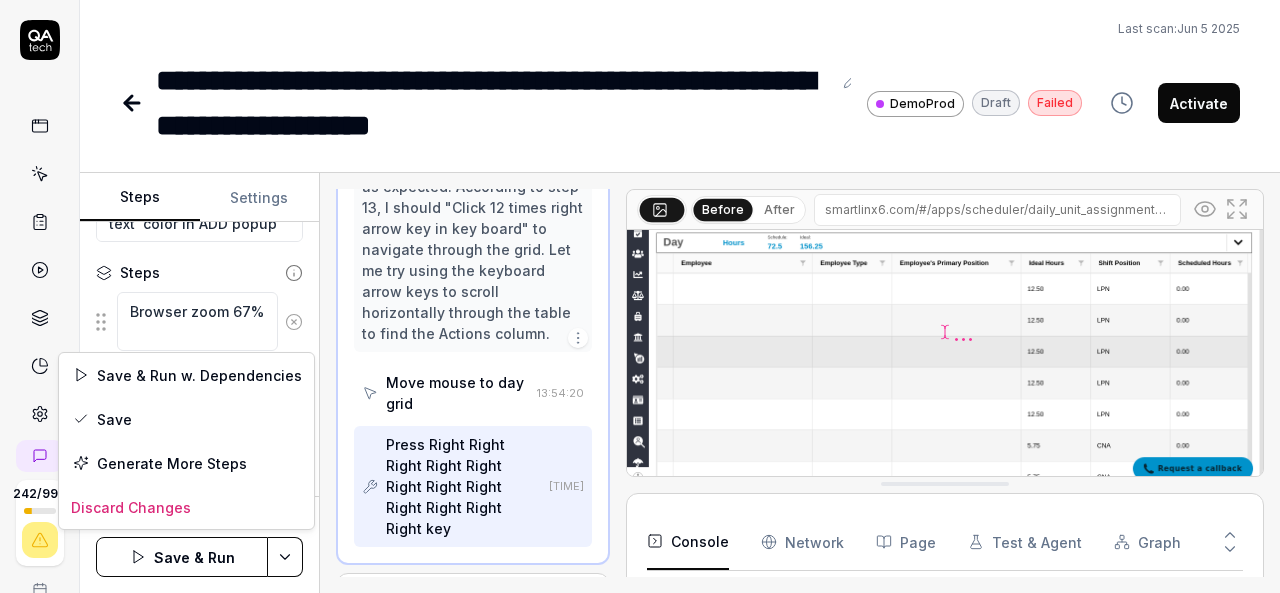 click on "**********" at bounding box center (640, 296) 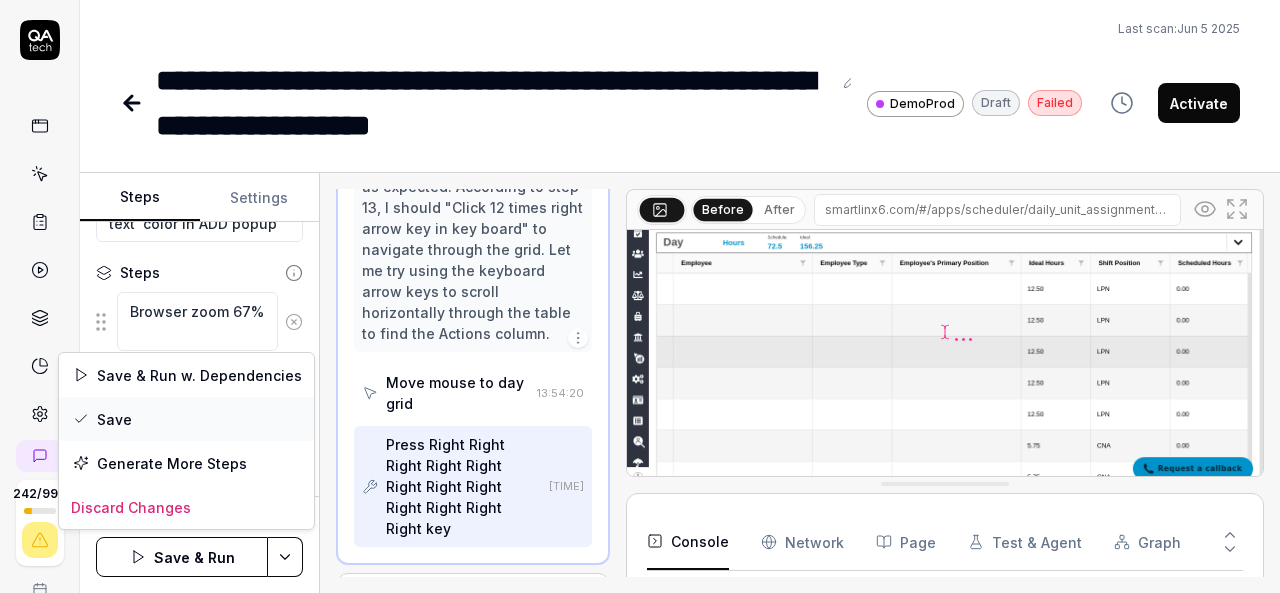 click on "Save" at bounding box center [186, 419] 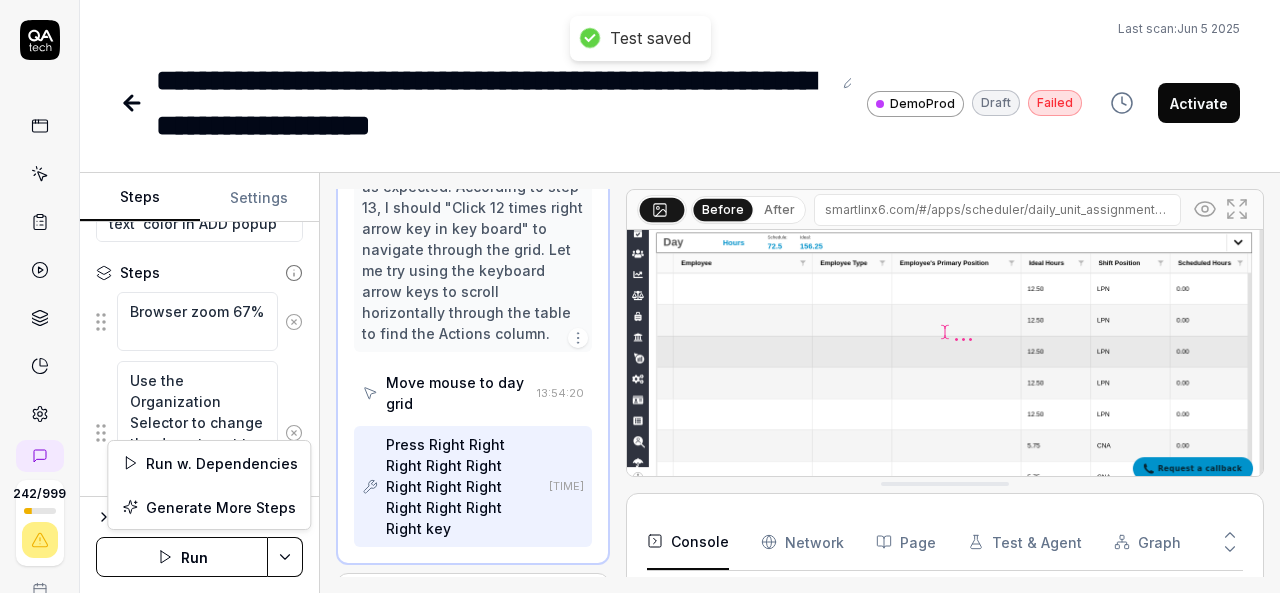 click on "**********" at bounding box center [640, 296] 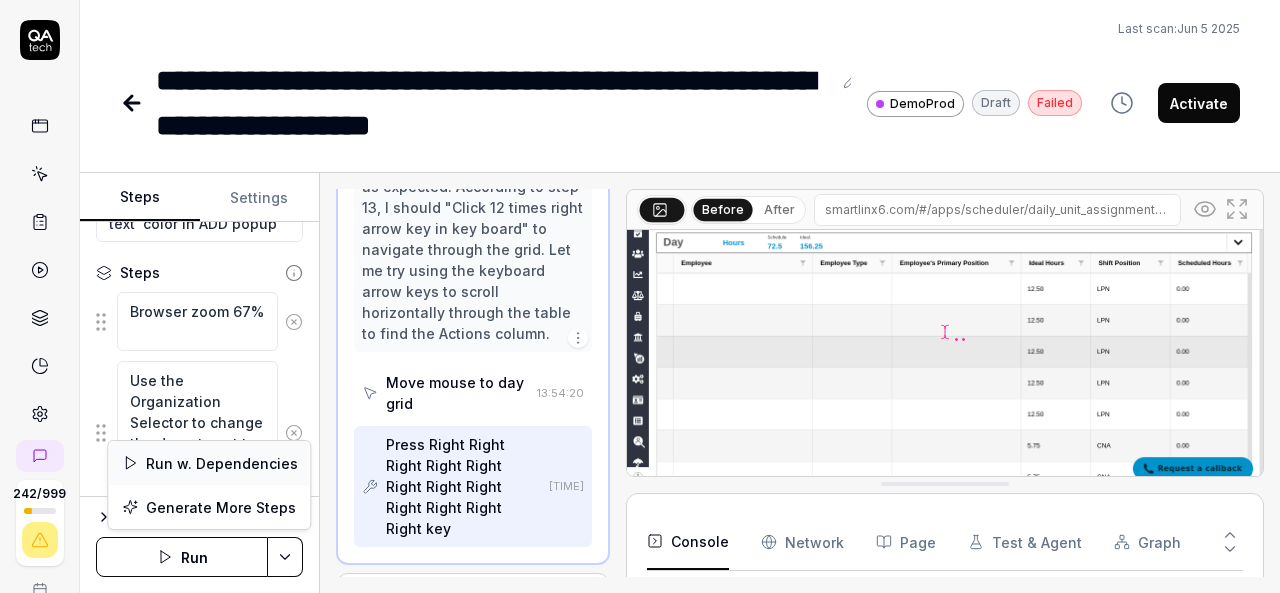 click on "Run w. Dependencies" at bounding box center [209, 463] 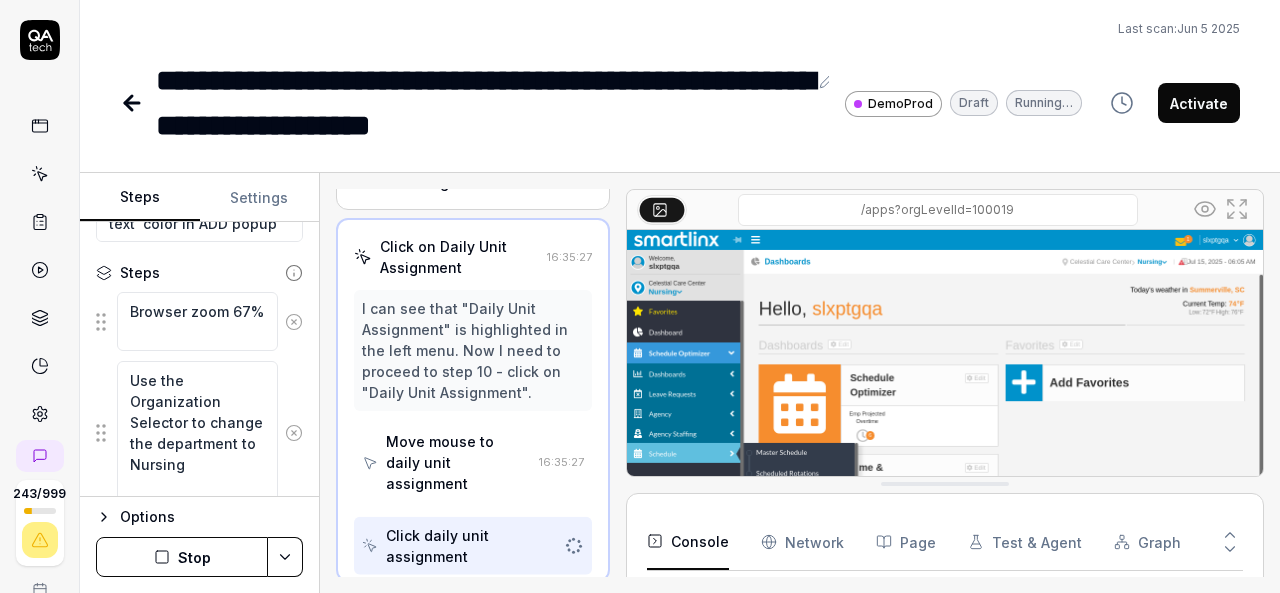 scroll, scrollTop: 671, scrollLeft: 0, axis: vertical 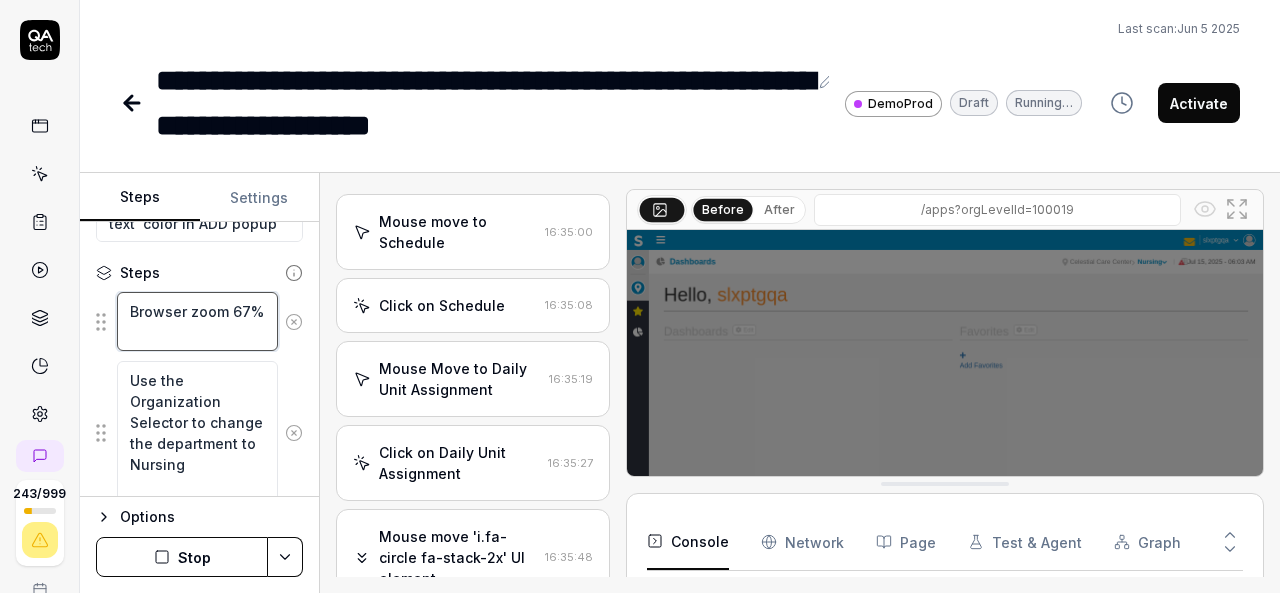 click on "Browser zoom 67%" at bounding box center [197, 321] 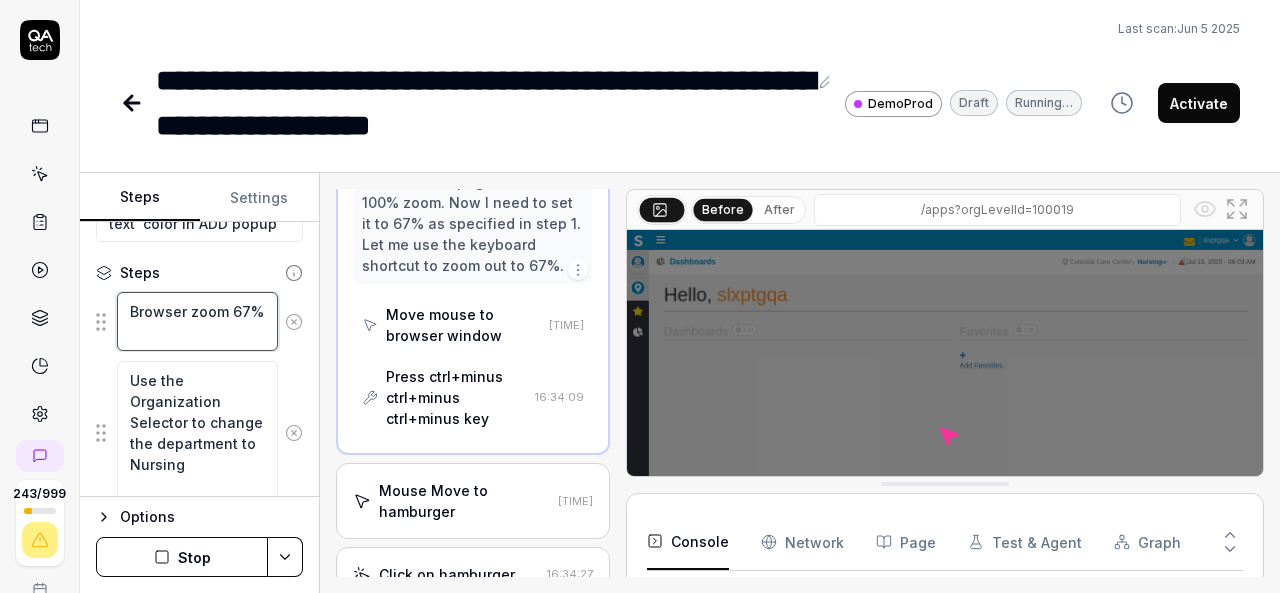 scroll, scrollTop: 311, scrollLeft: 0, axis: vertical 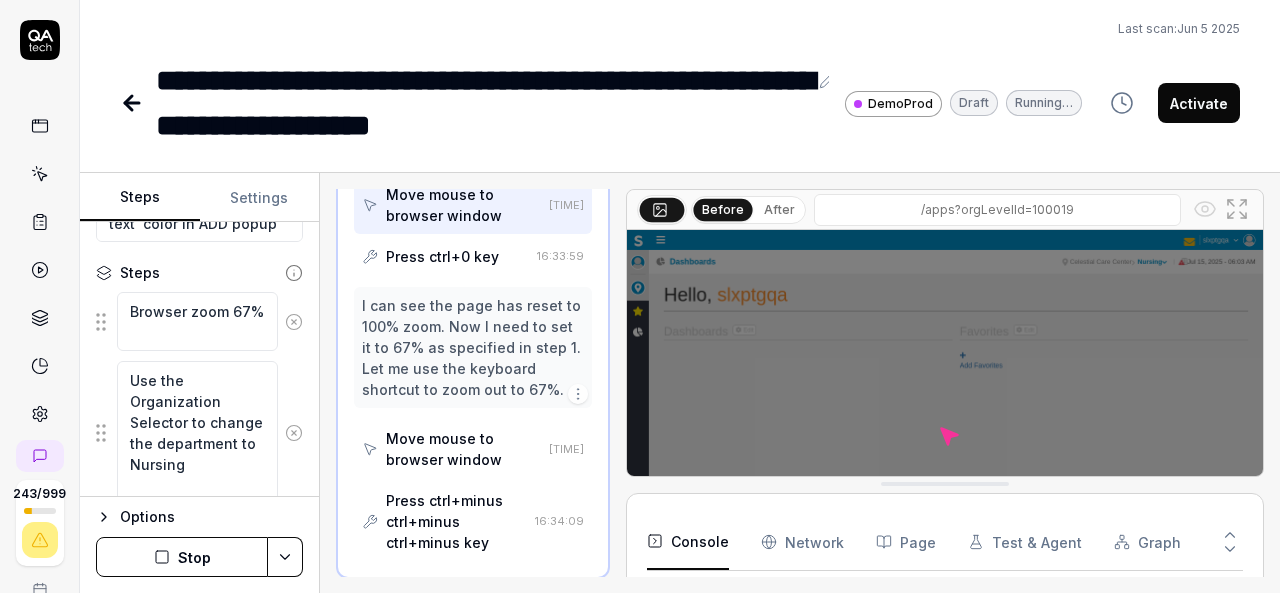 click on "I can see the page has reset to 100% zoom. Now I need to set it to 67% as specified in step 1. Let me use the keyboard shortcut to zoom out to 67%." at bounding box center [473, 347] 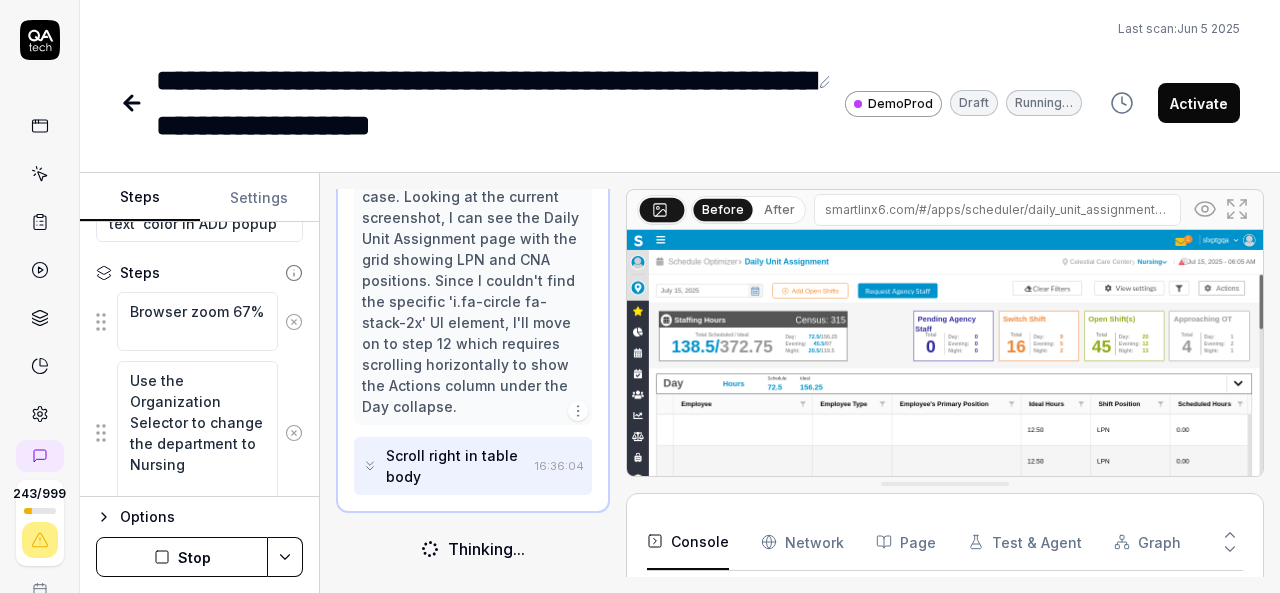 scroll, scrollTop: 1050, scrollLeft: 0, axis: vertical 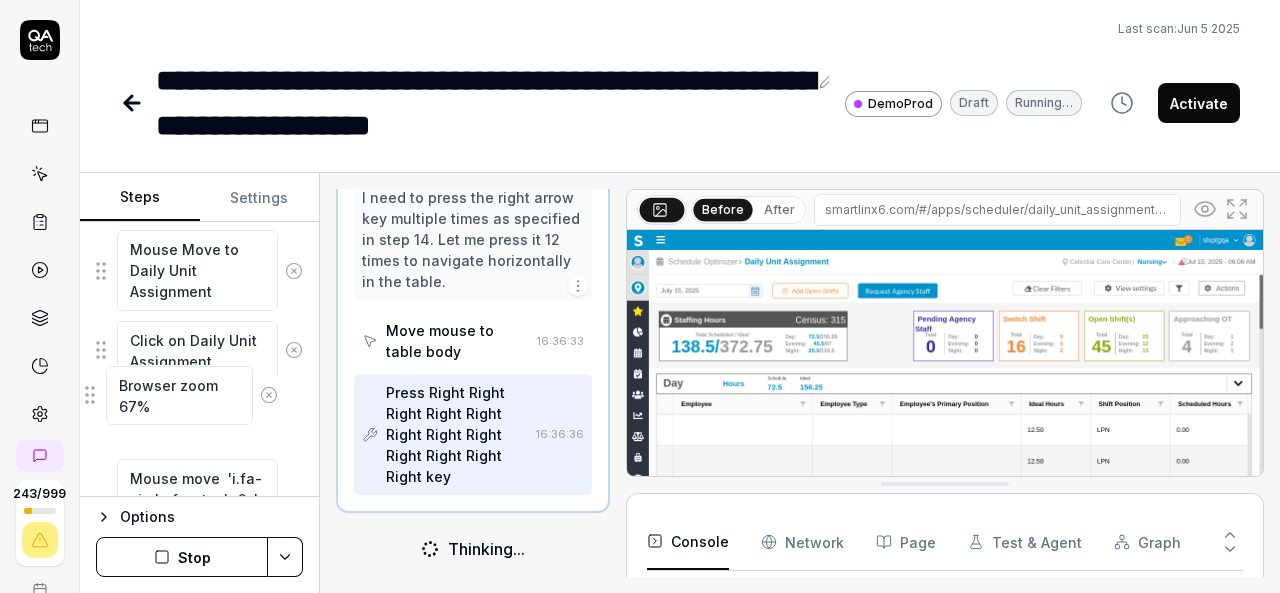 drag, startPoint x: 101, startPoint y: 324, endPoint x: 91, endPoint y: 399, distance: 75.66373 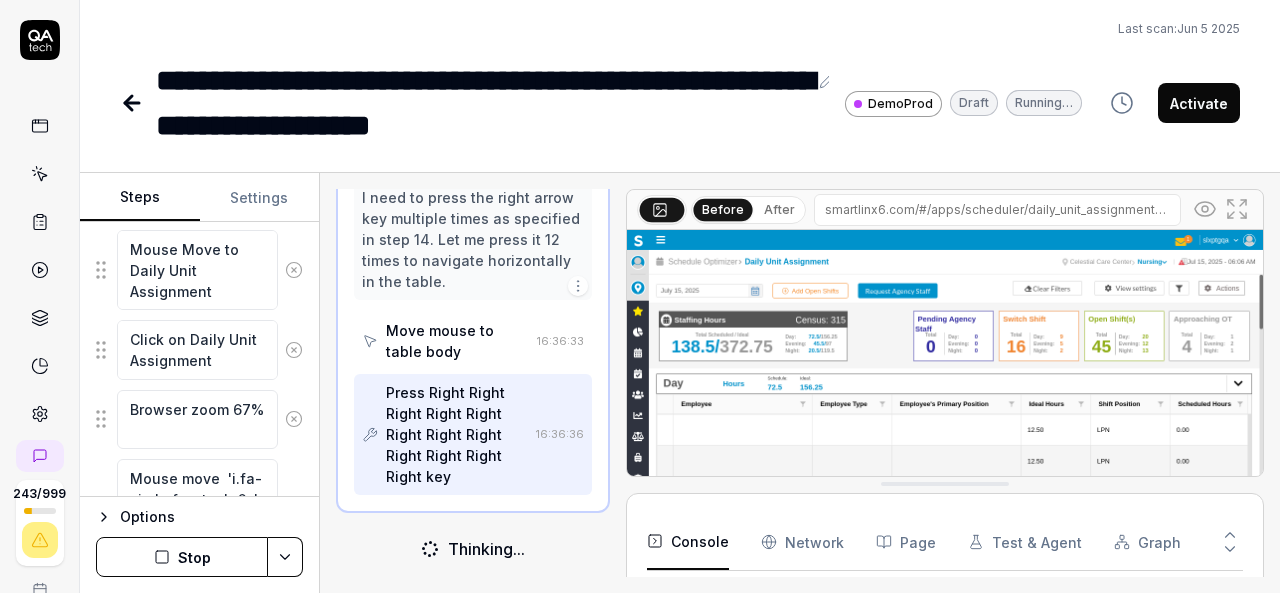 click on "Stop" at bounding box center [182, 557] 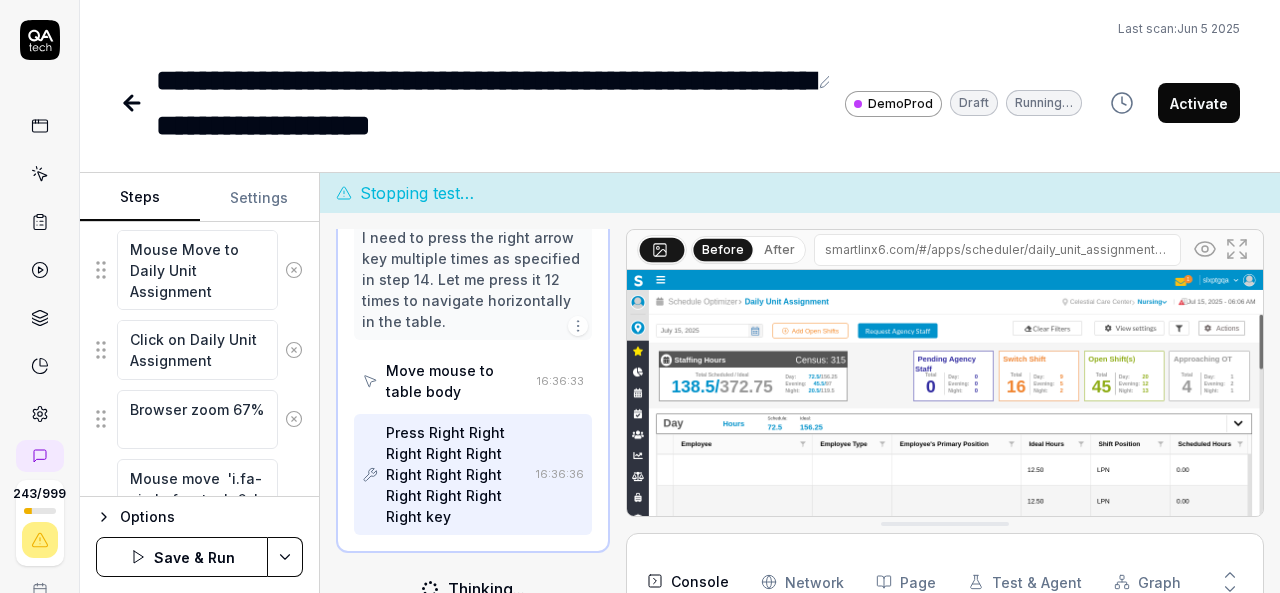 click on "Save & Run" at bounding box center [182, 557] 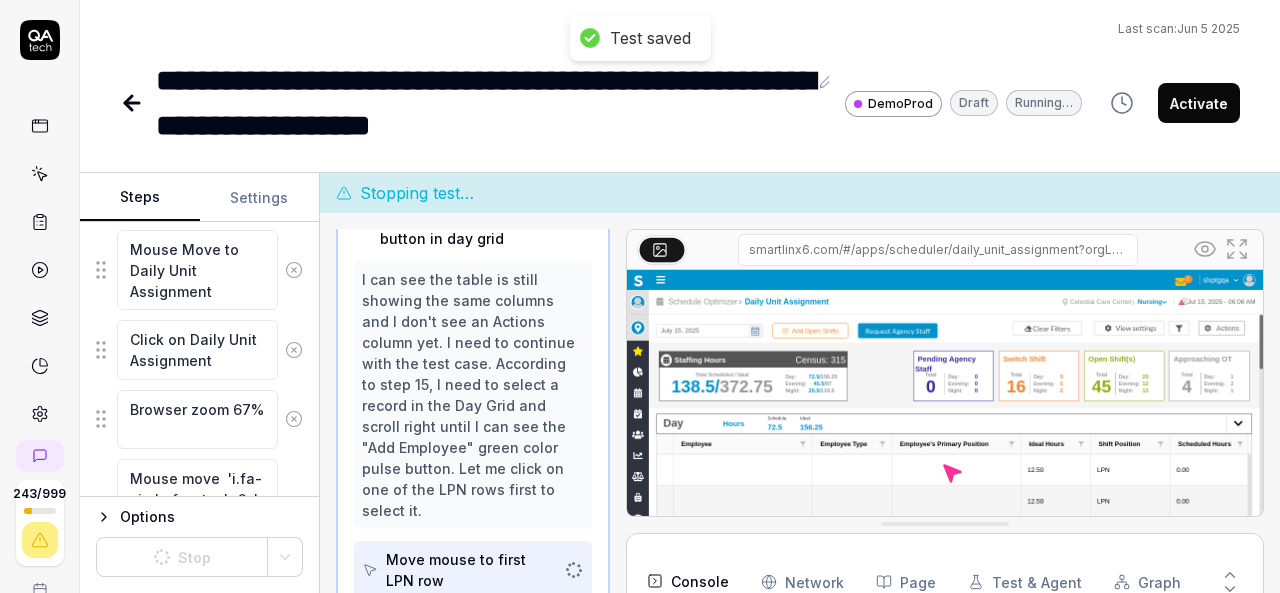 scroll, scrollTop: 1258, scrollLeft: 0, axis: vertical 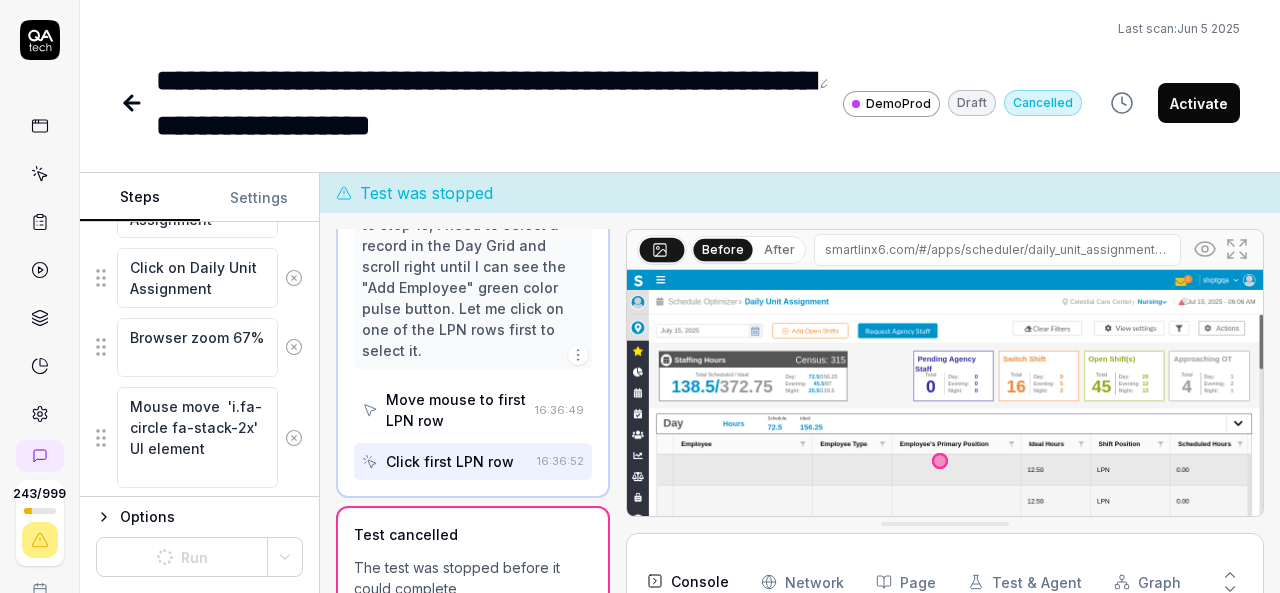 type on "*" 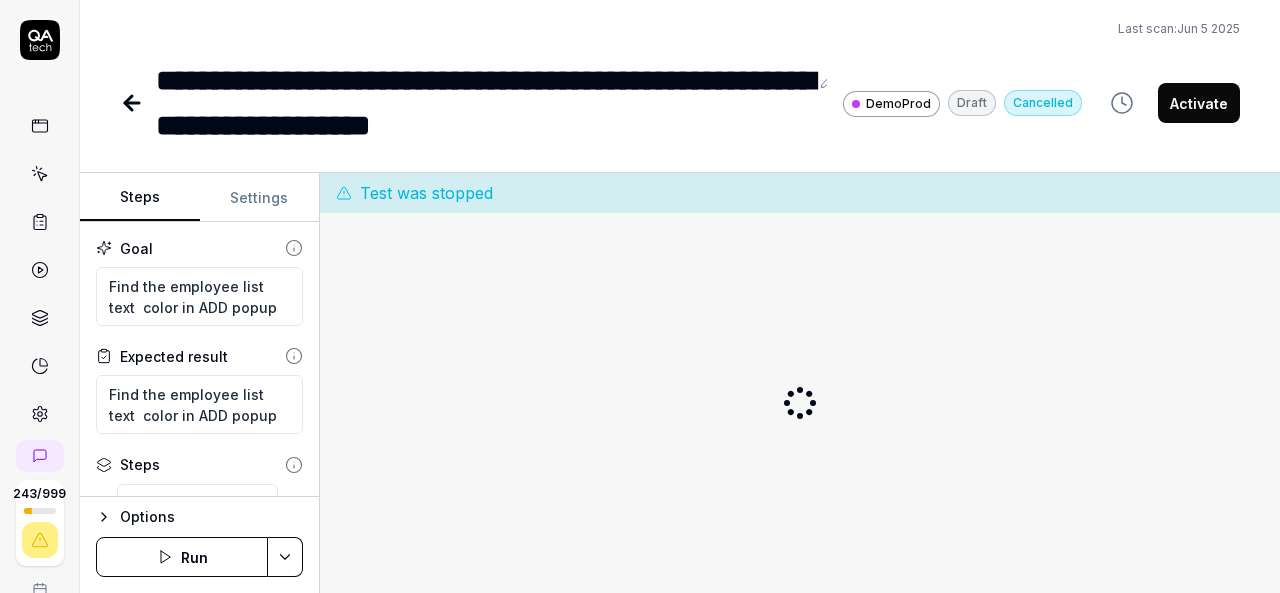 scroll, scrollTop: 0, scrollLeft: 0, axis: both 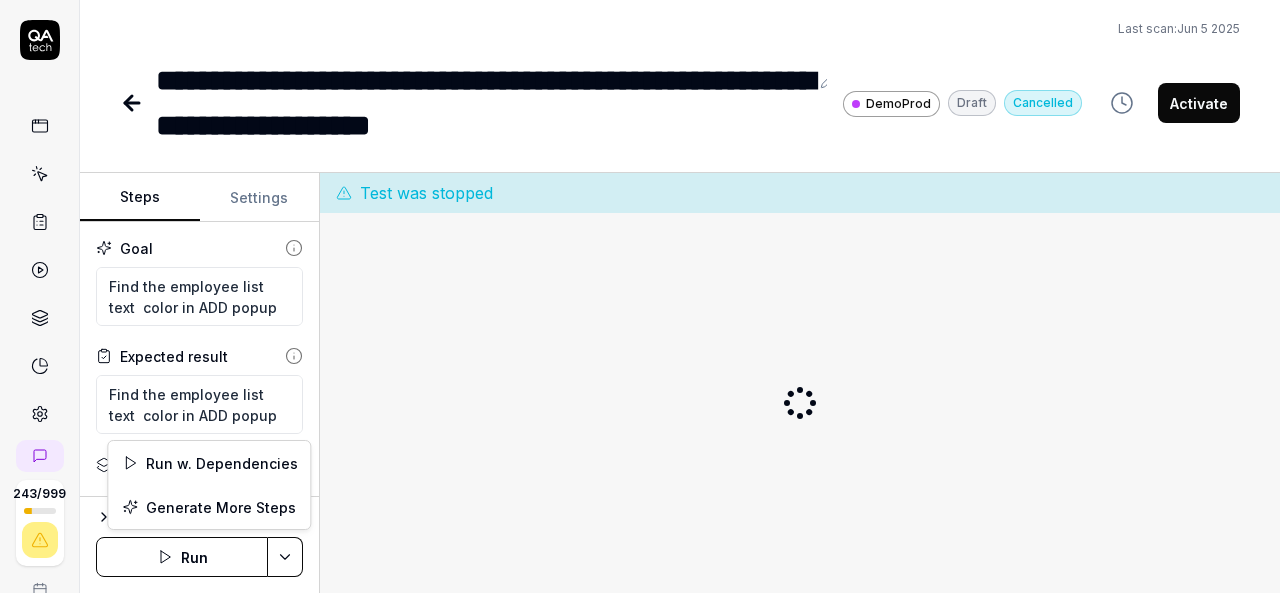 click on "**********" at bounding box center [640, 296] 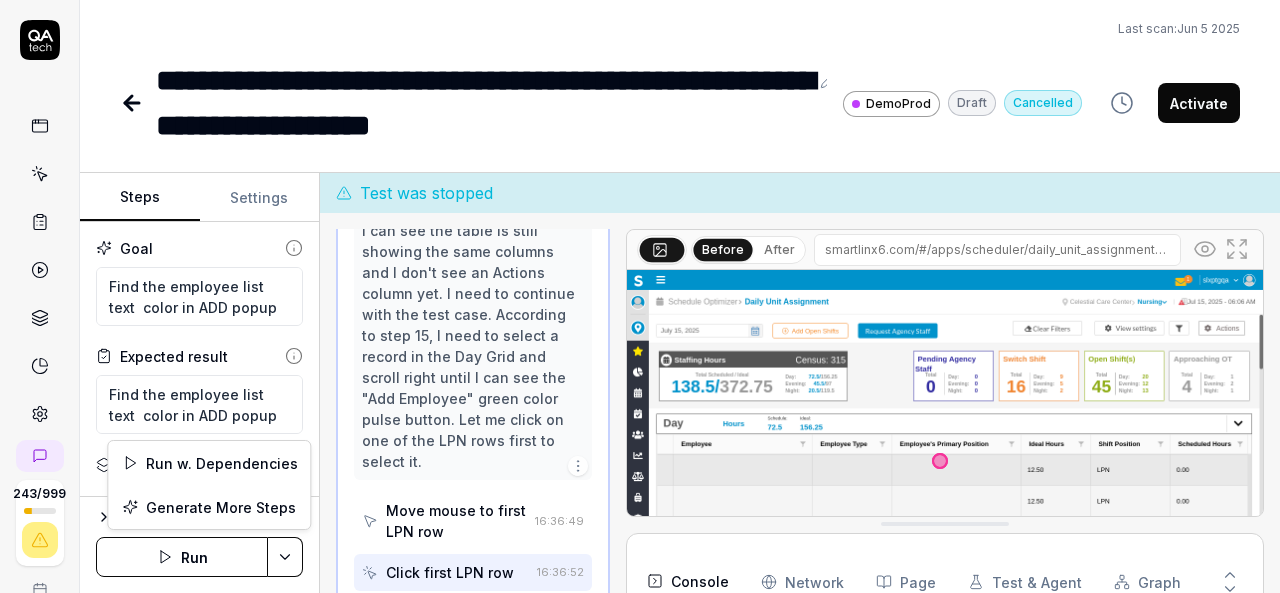 scroll, scrollTop: 1318, scrollLeft: 0, axis: vertical 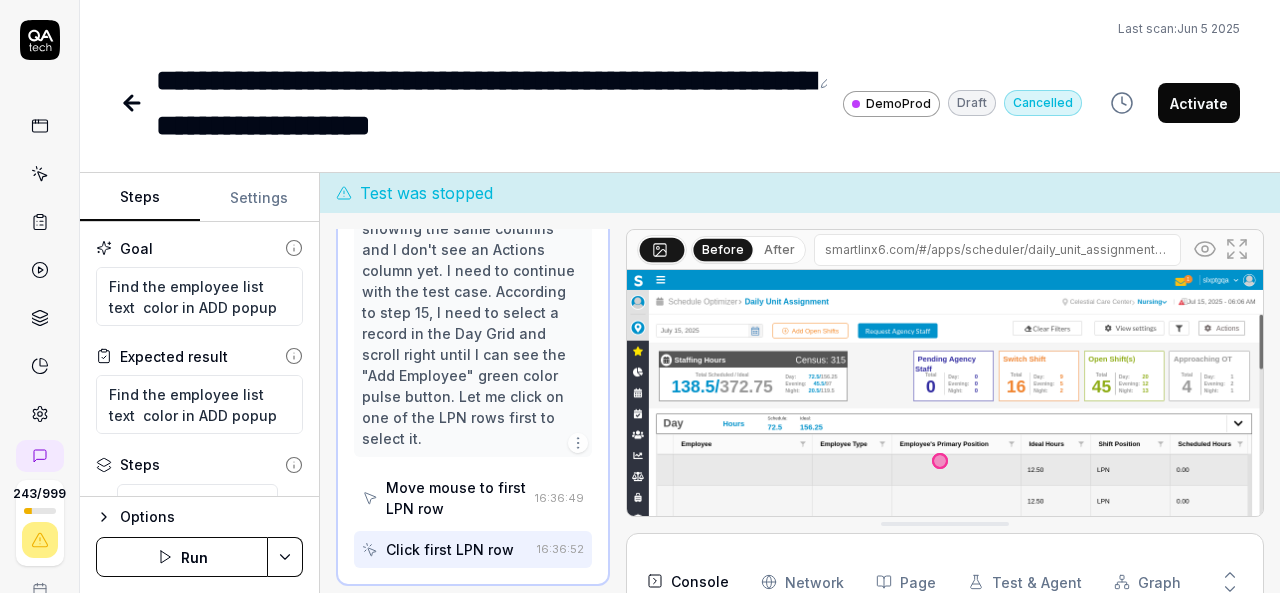 click on "**********" at bounding box center (640, 296) 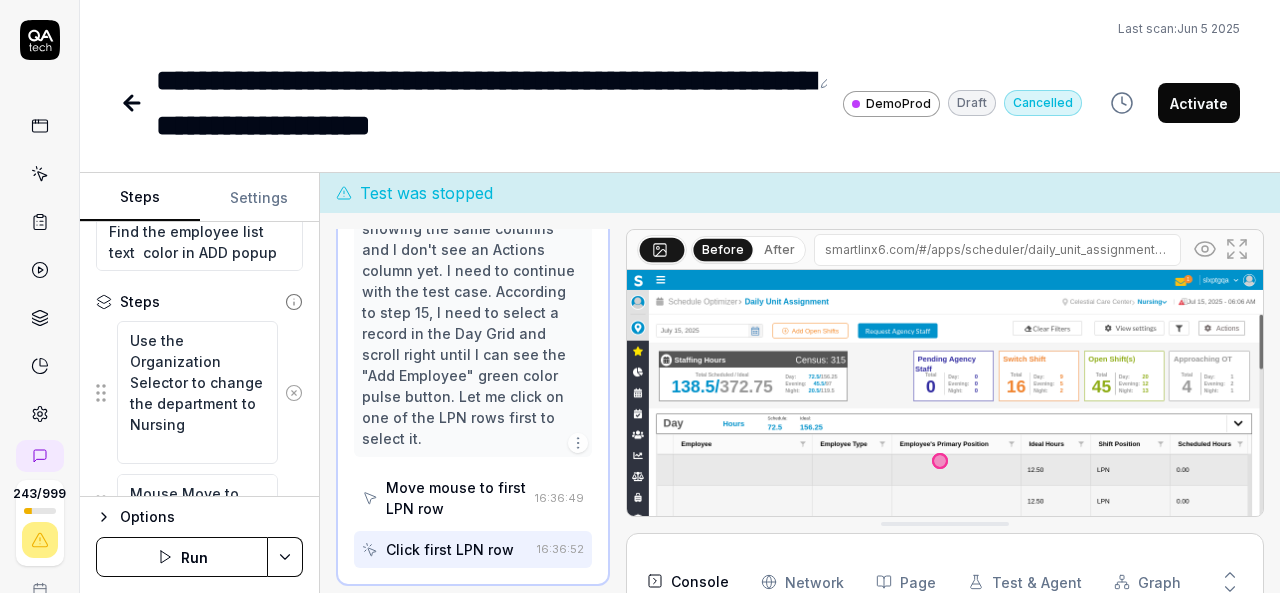 scroll, scrollTop: 164, scrollLeft: 0, axis: vertical 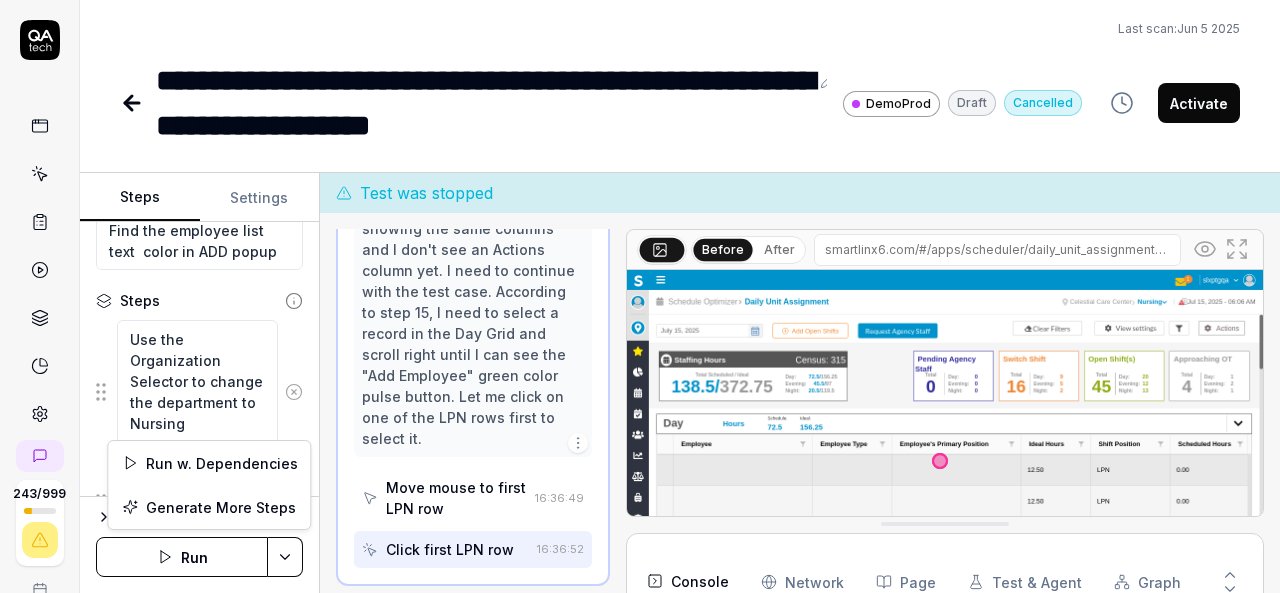 click on "**********" at bounding box center [640, 296] 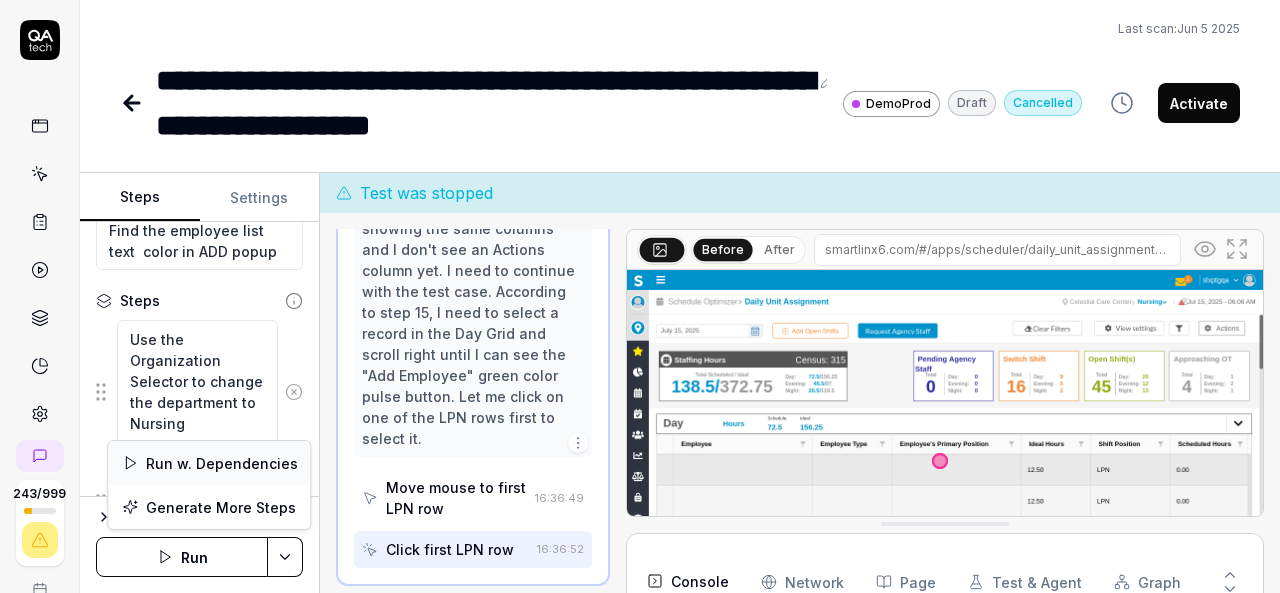 click on "Run w. Dependencies" at bounding box center (209, 463) 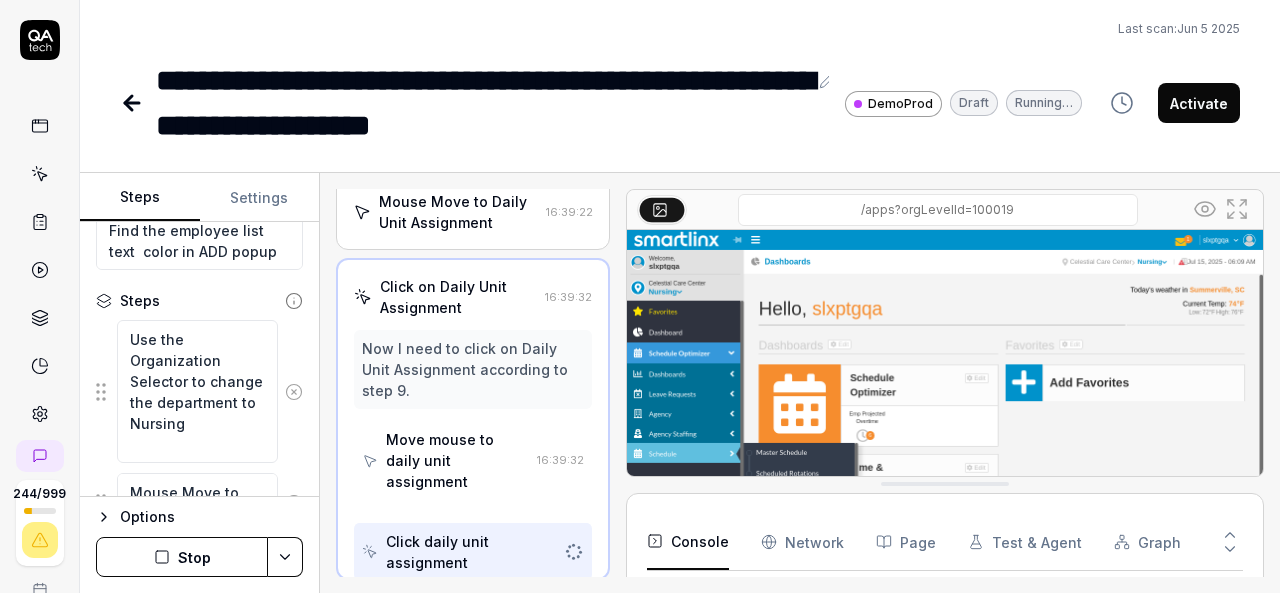 scroll, scrollTop: 484, scrollLeft: 0, axis: vertical 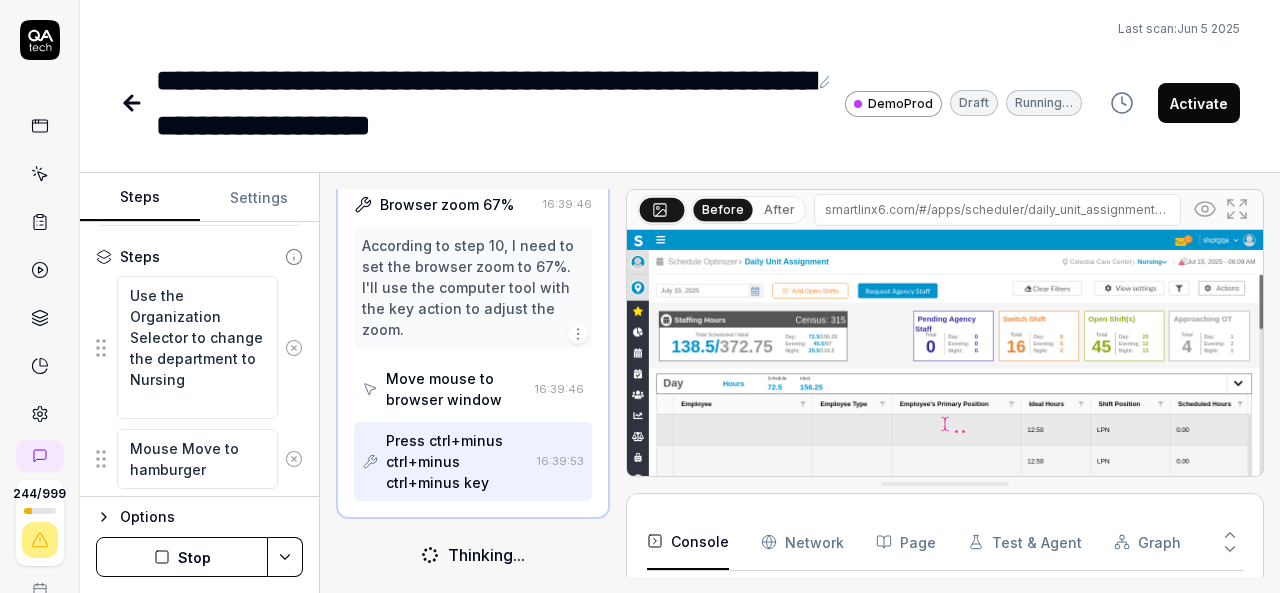click on "Press ctrl+minus ctrl+minus ctrl+minus key" at bounding box center [457, 461] 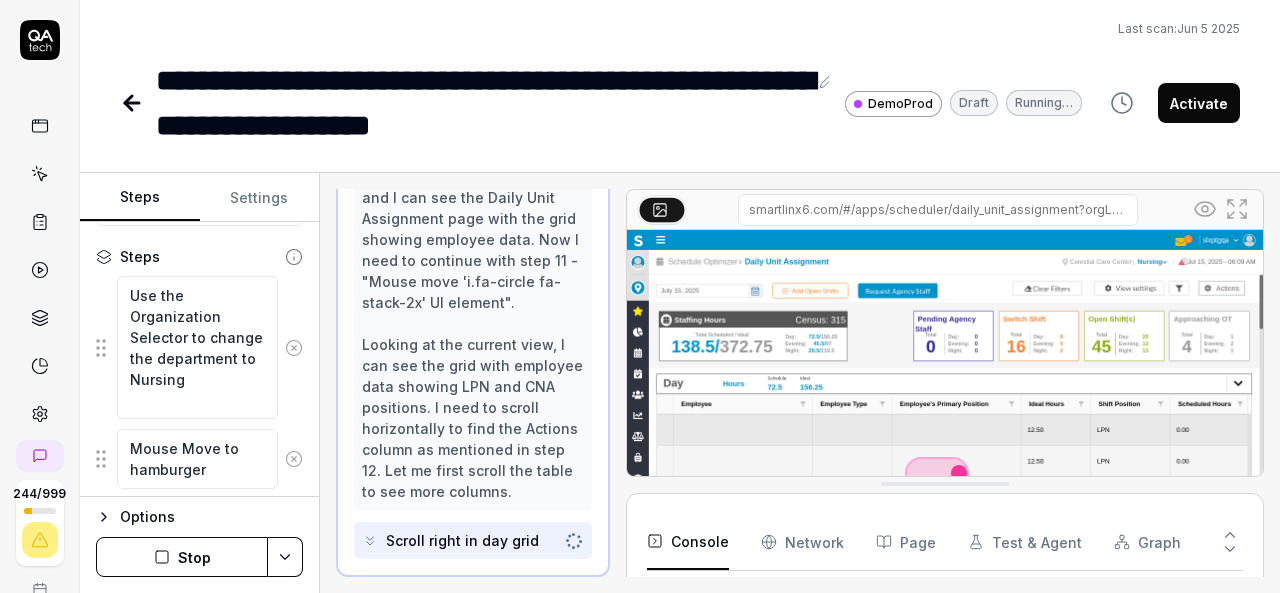 scroll, scrollTop: 861, scrollLeft: 0, axis: vertical 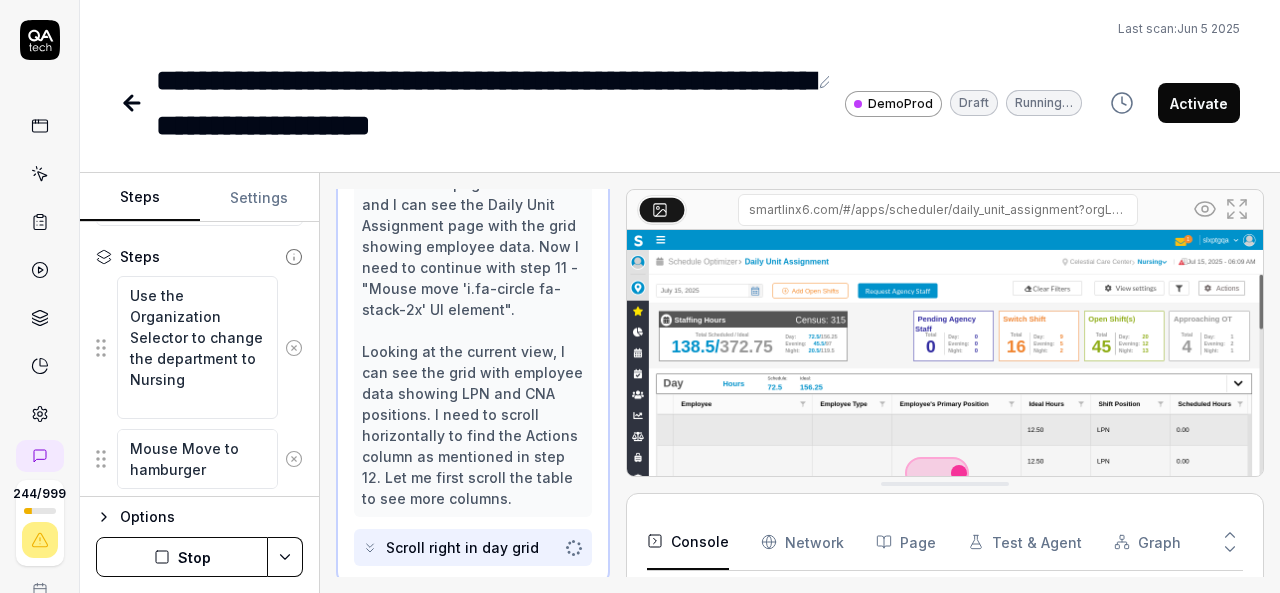 click on "Perfect! The page has loaded and I can see the Daily Unit Assignment page with the grid showing employee data. Now I need to continue with step 11 - "Mouse move 'i.fa-circle fa-stack-2x' UI element".
Looking at the current view, I can see the grid with employee data showing LPN and CNA positions. I need to scroll horizontally to find the Actions column as mentioned in step 12. Let me first scroll the table to see more columns." at bounding box center (473, 341) 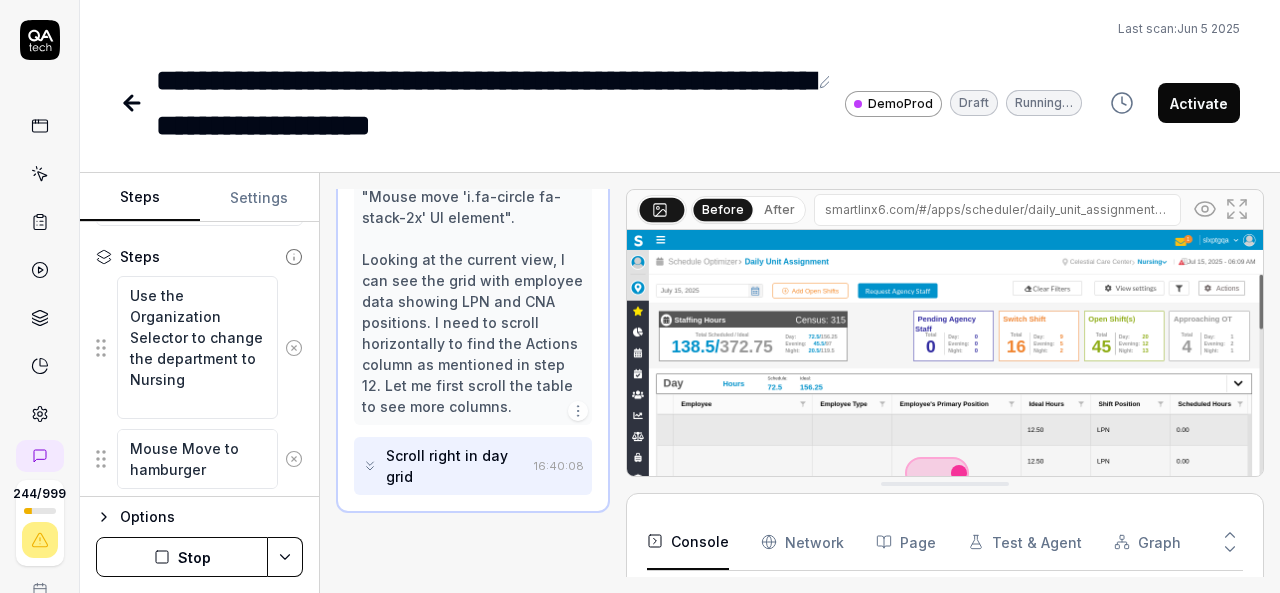 scroll, scrollTop: 946, scrollLeft: 0, axis: vertical 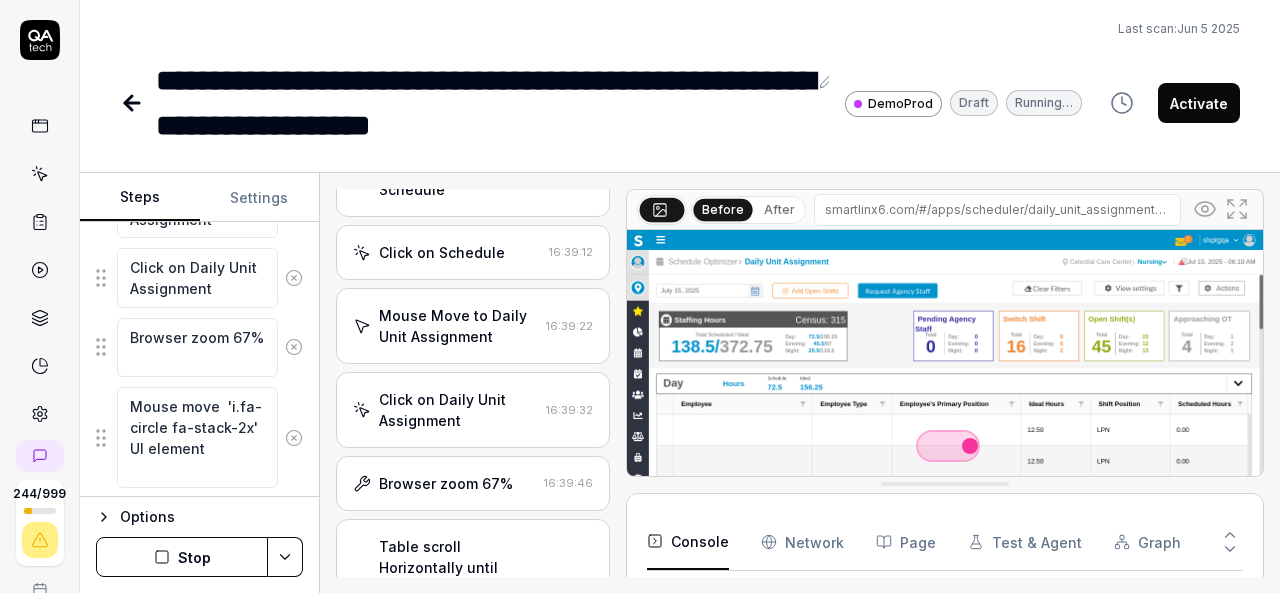click on "Browser zoom 67% 16:39:46" at bounding box center [473, 483] 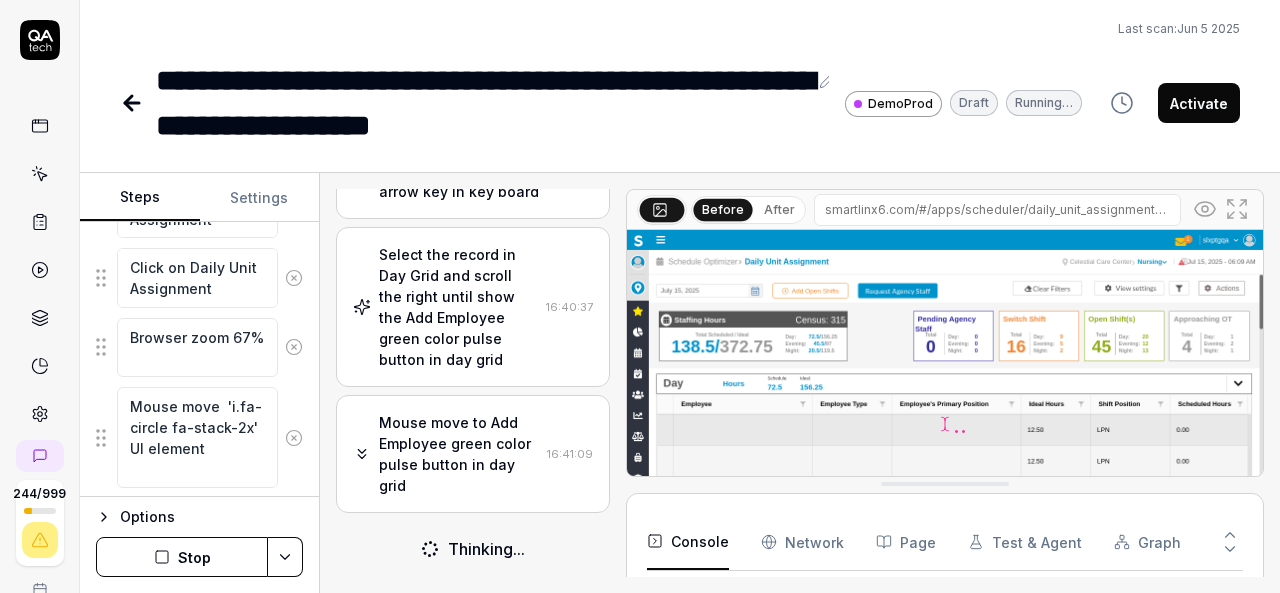 scroll, scrollTop: 1195, scrollLeft: 0, axis: vertical 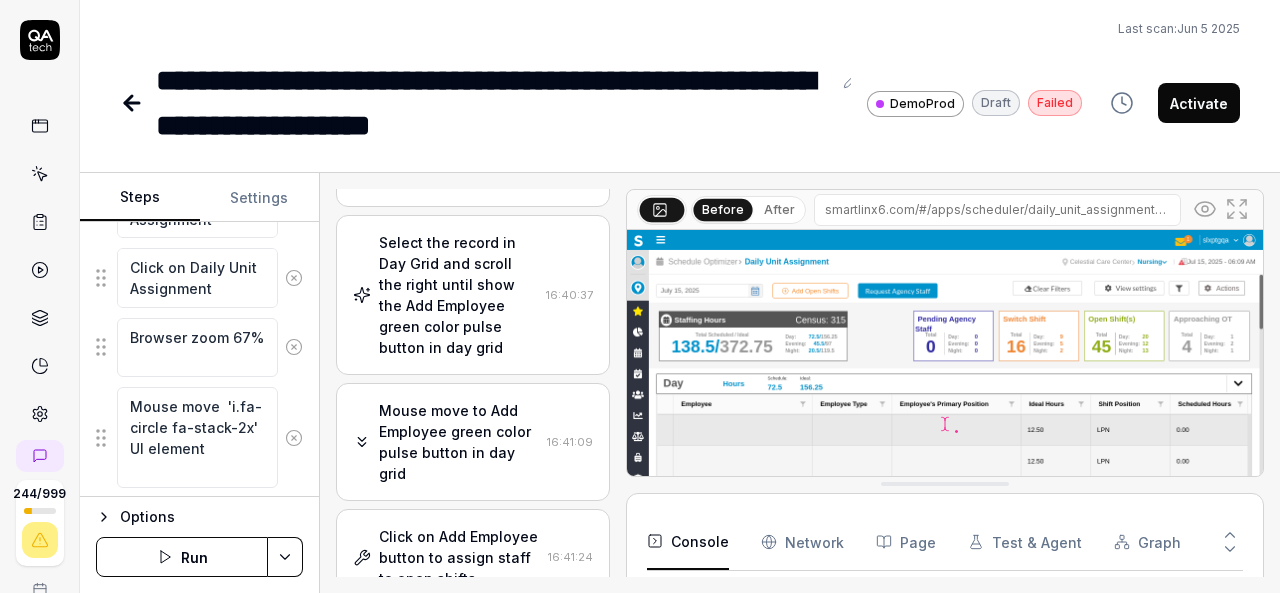type on "*" 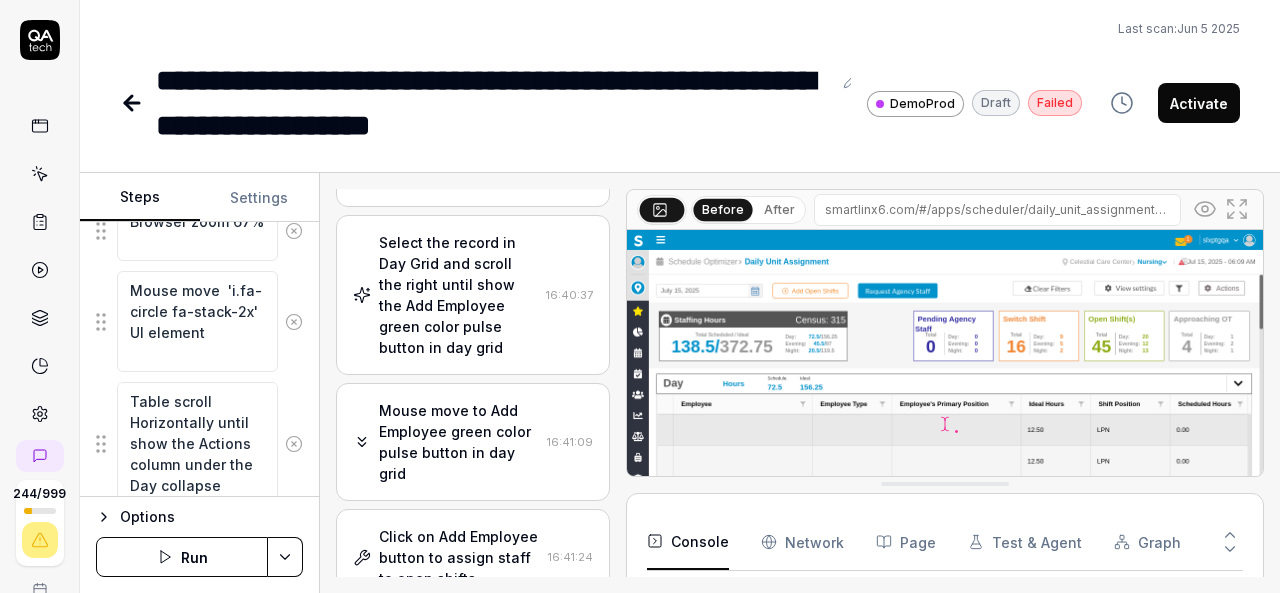 scroll, scrollTop: 1017, scrollLeft: 0, axis: vertical 